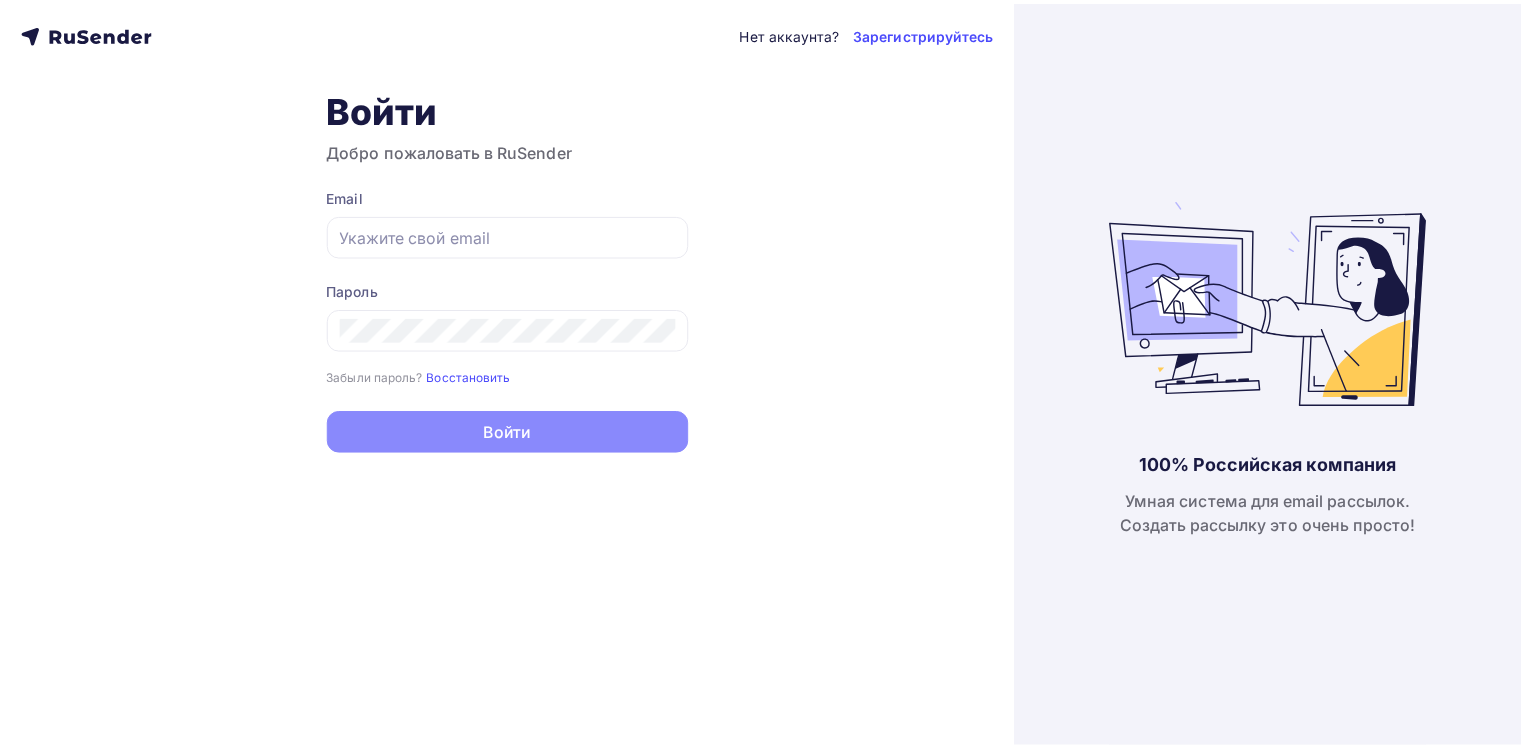 scroll, scrollTop: 0, scrollLeft: 0, axis: both 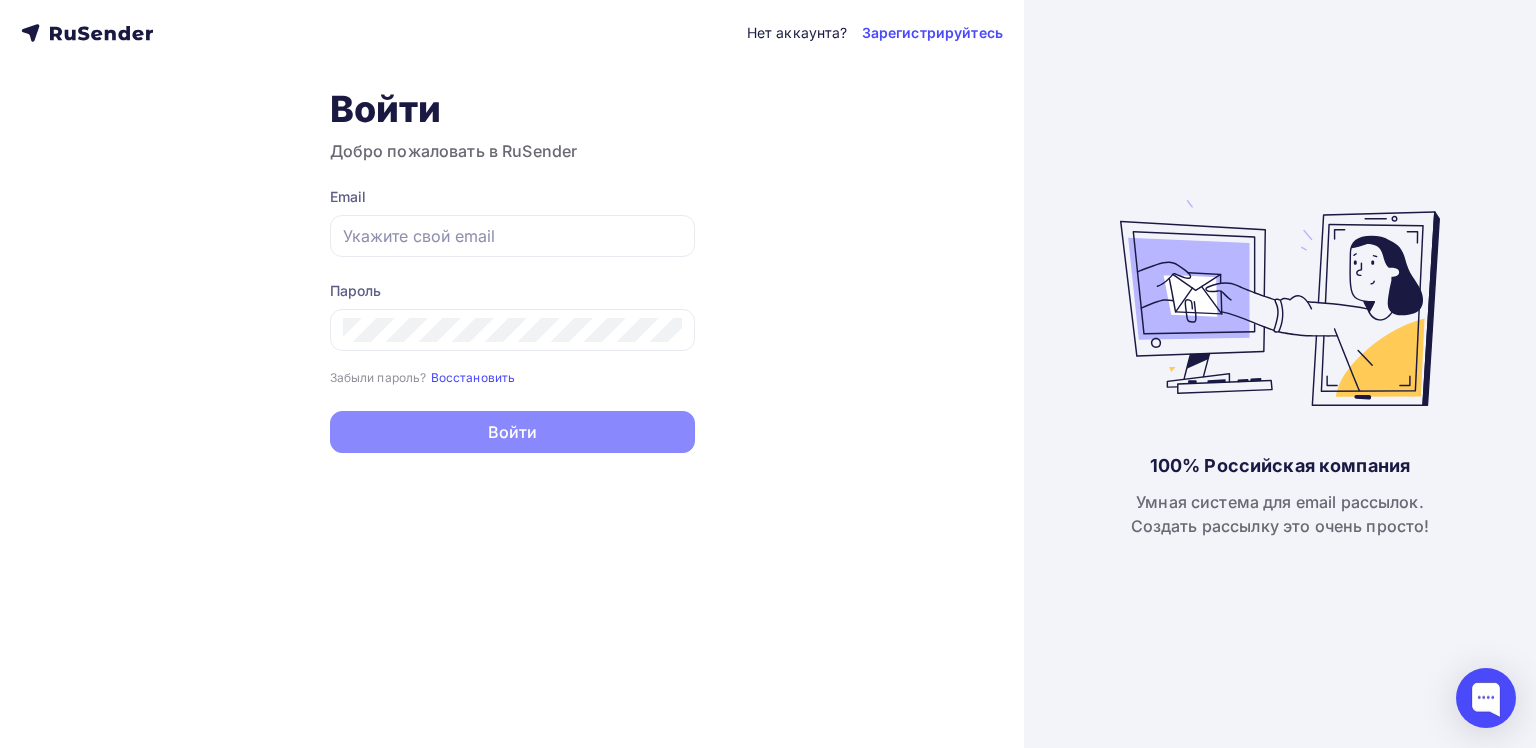 type on "[USERNAME]@[DOMAIN]" 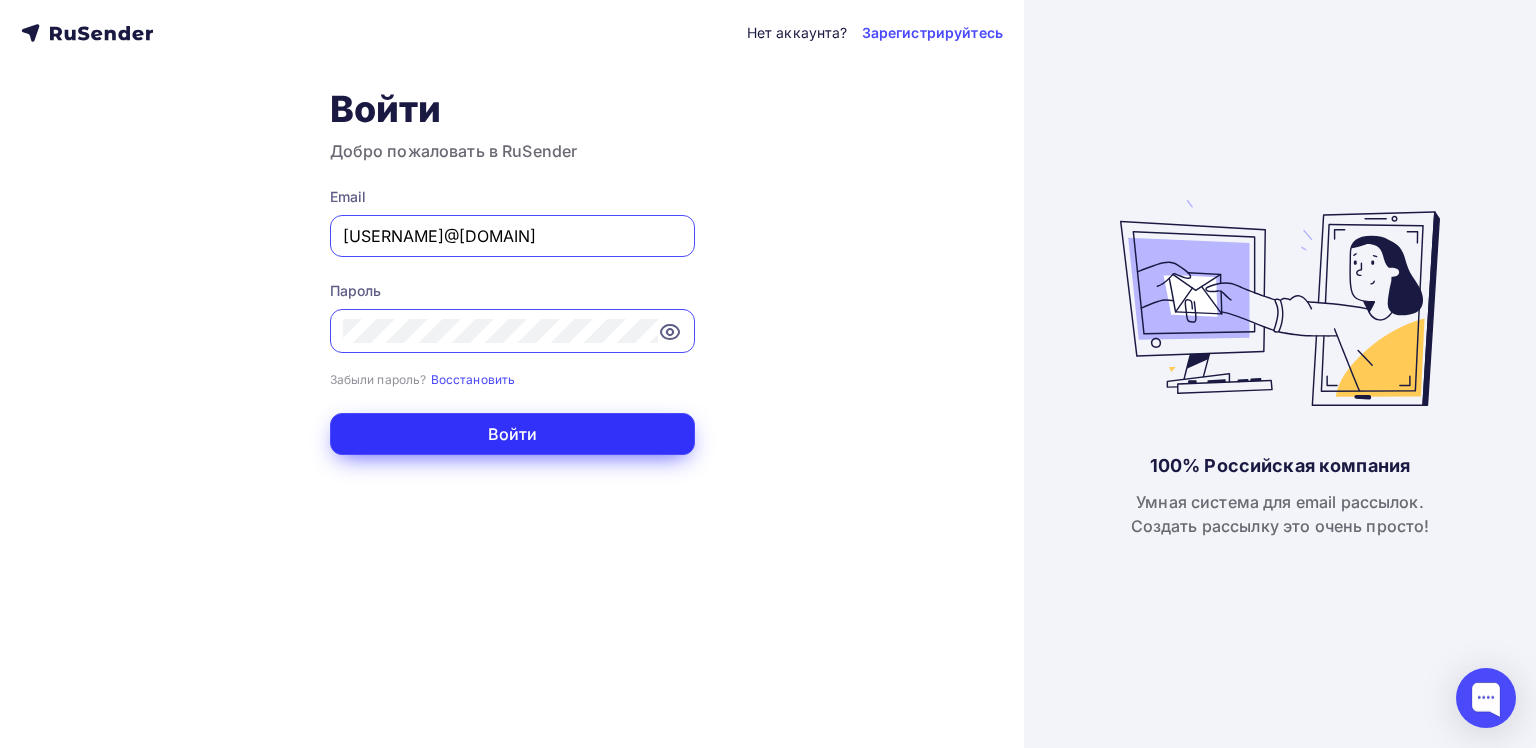 click on "Войти" at bounding box center (512, 434) 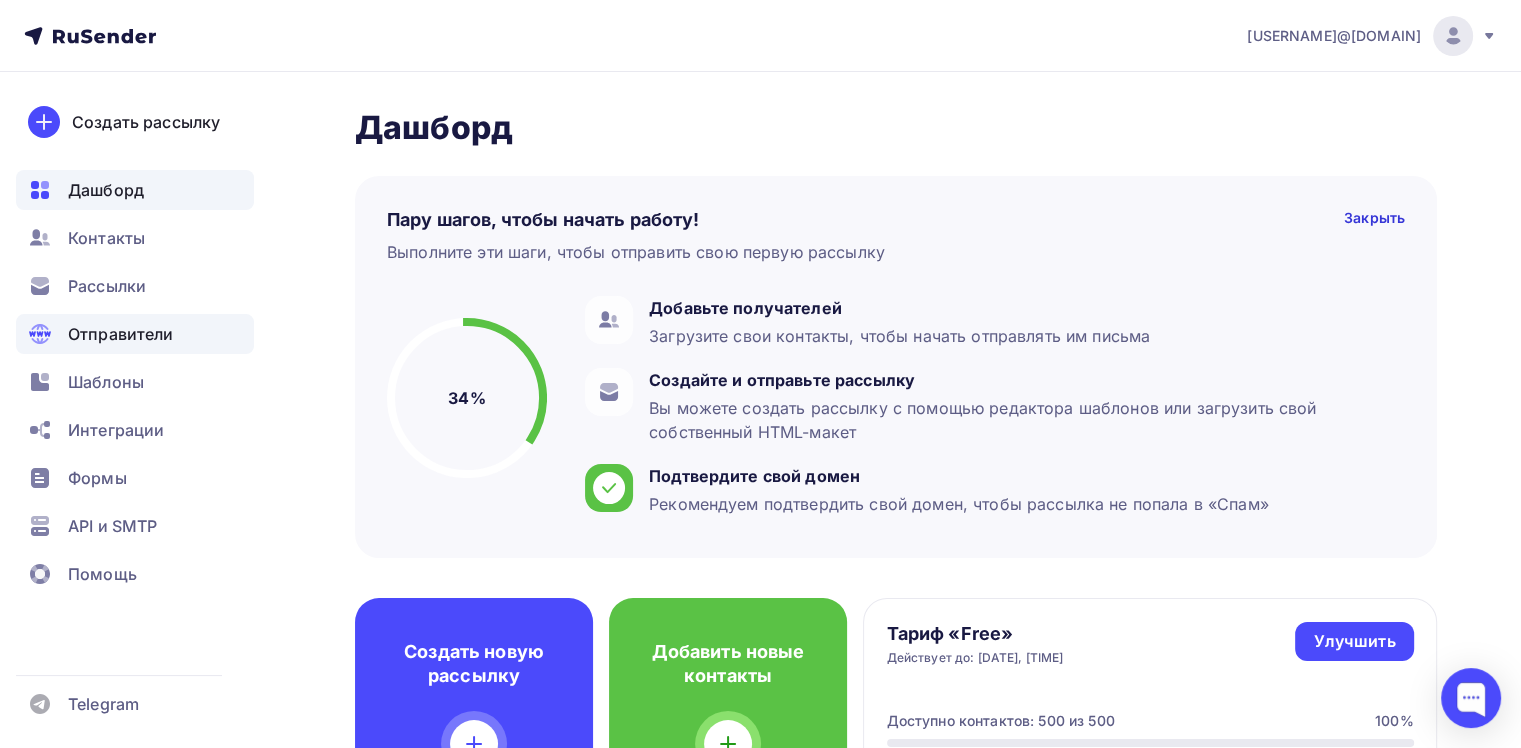 click on "Отправители" at bounding box center [121, 334] 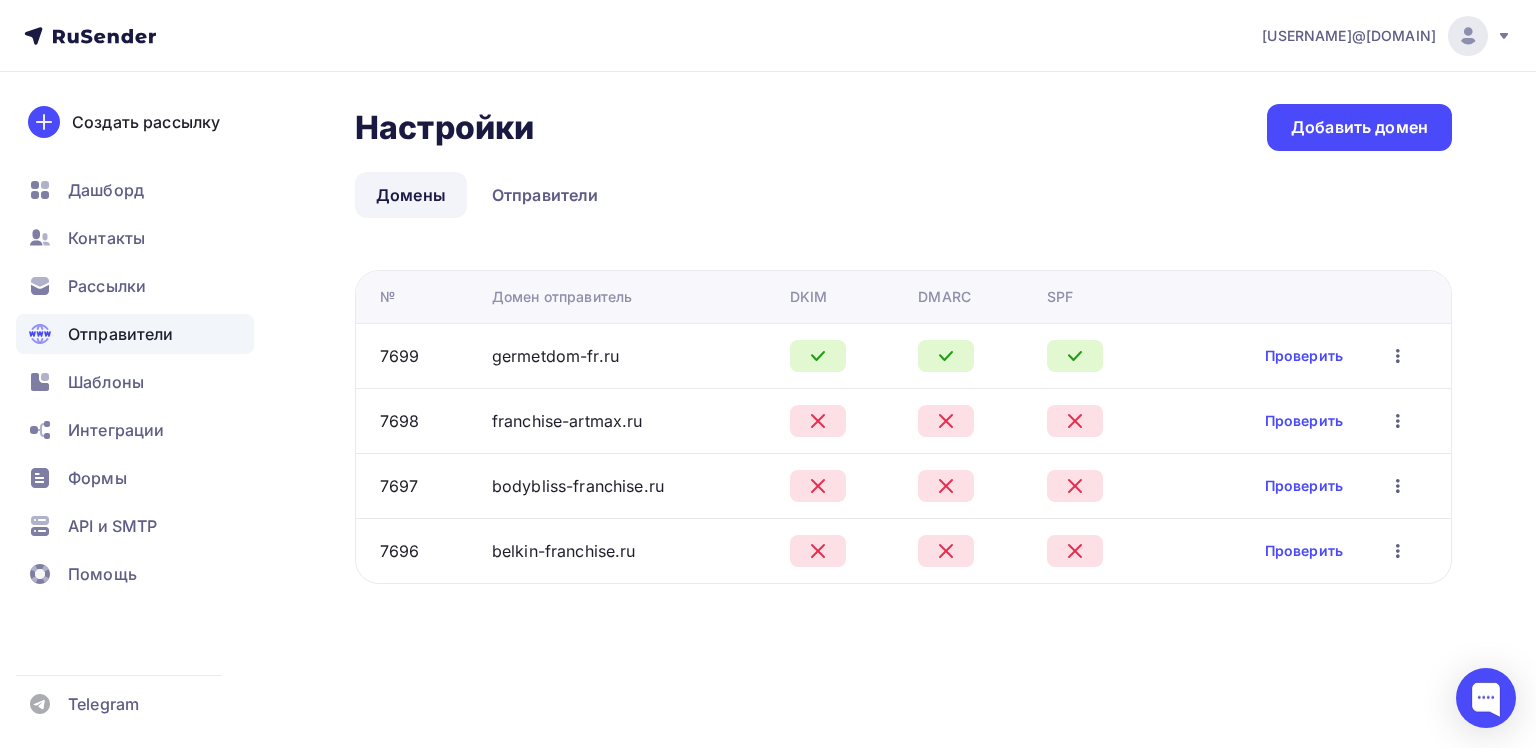 click on "Проверить
Редактировать
Удалить" at bounding box center (1338, 421) 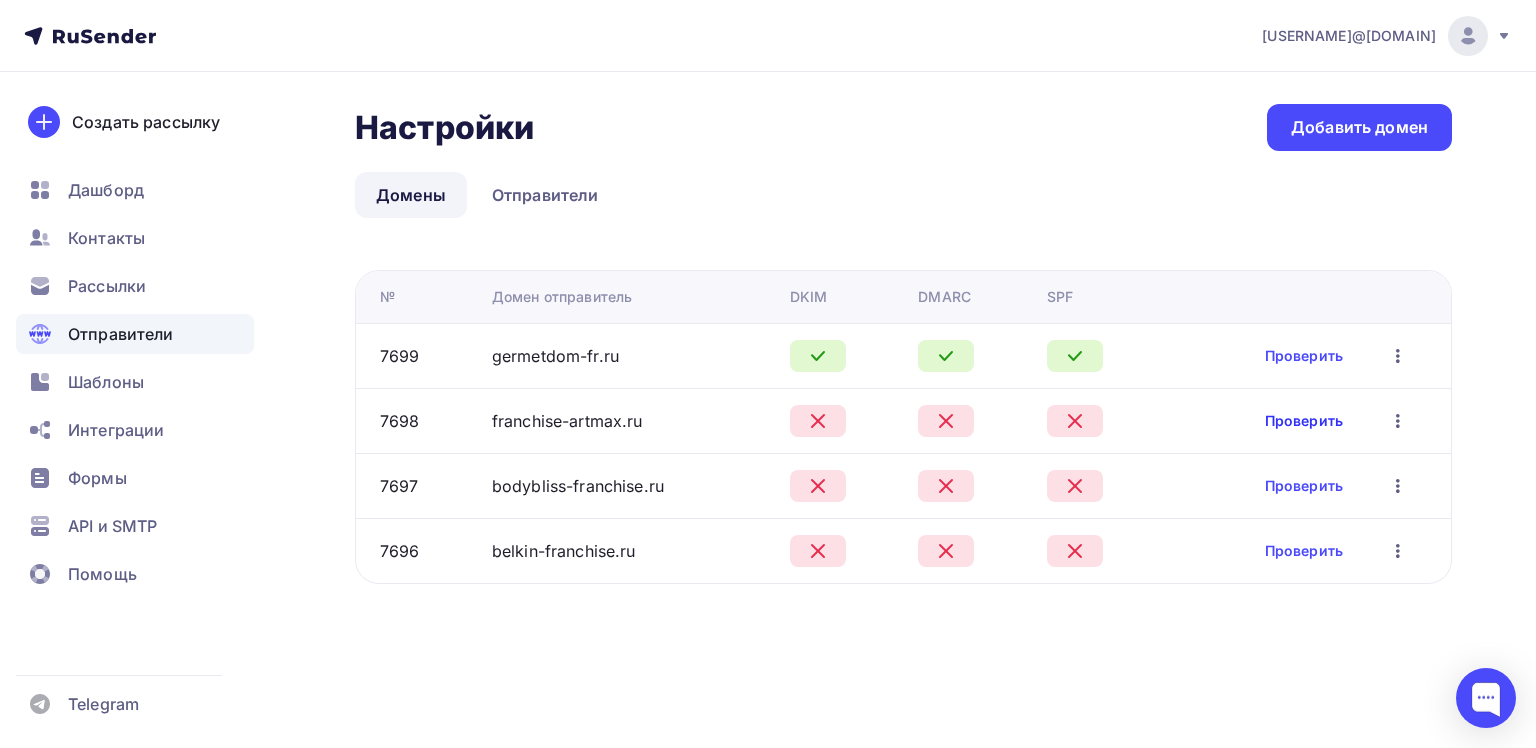click on "Проверить" at bounding box center (1304, 421) 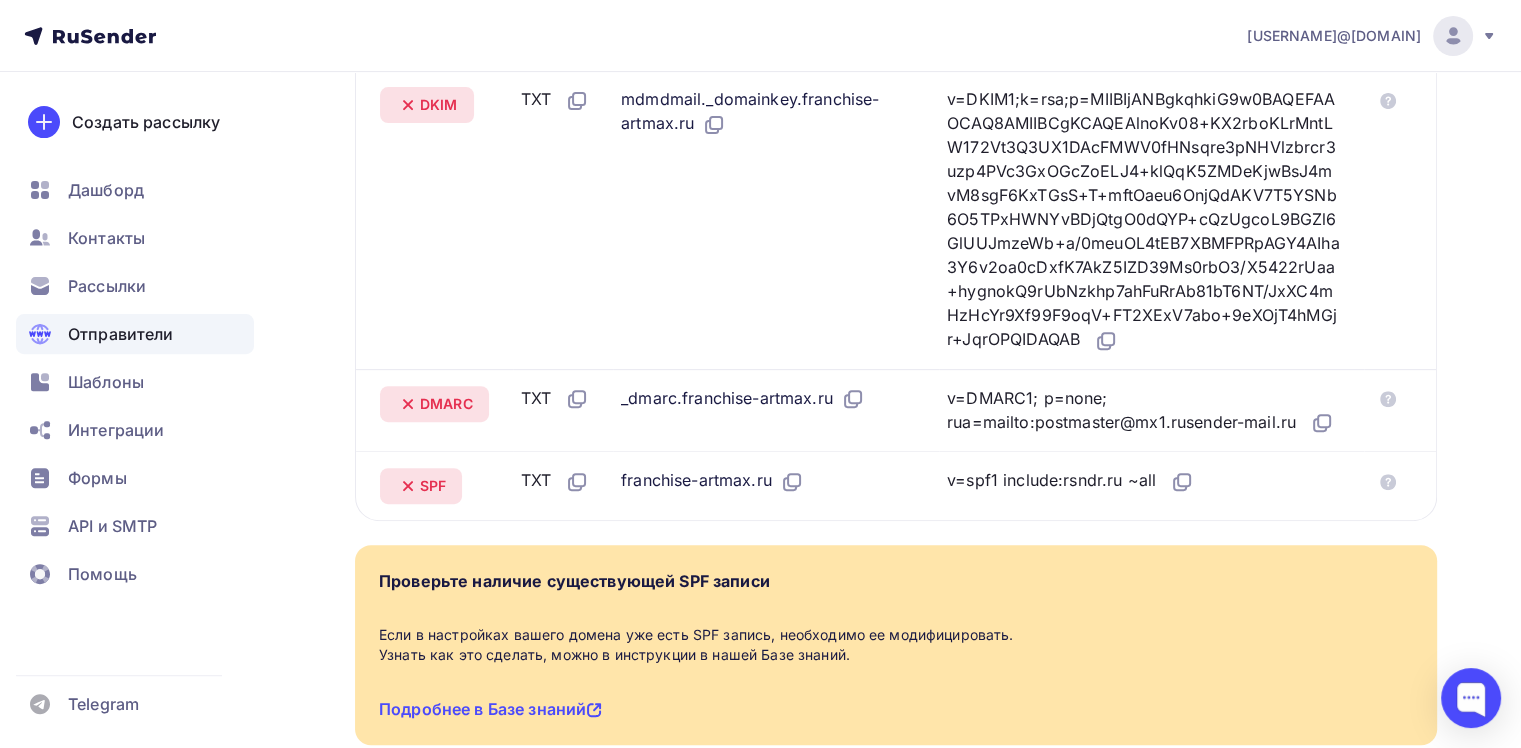 scroll, scrollTop: 629, scrollLeft: 0, axis: vertical 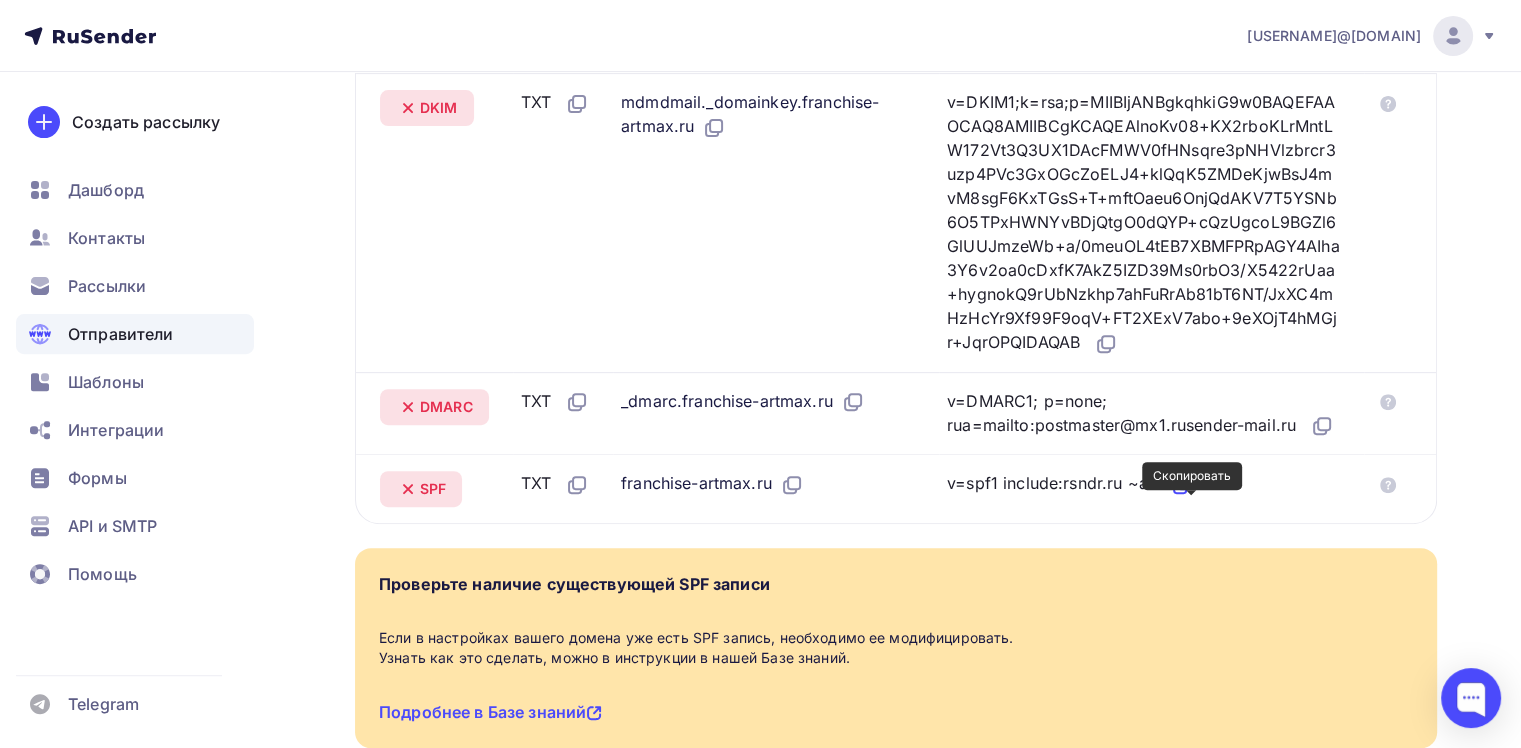 click 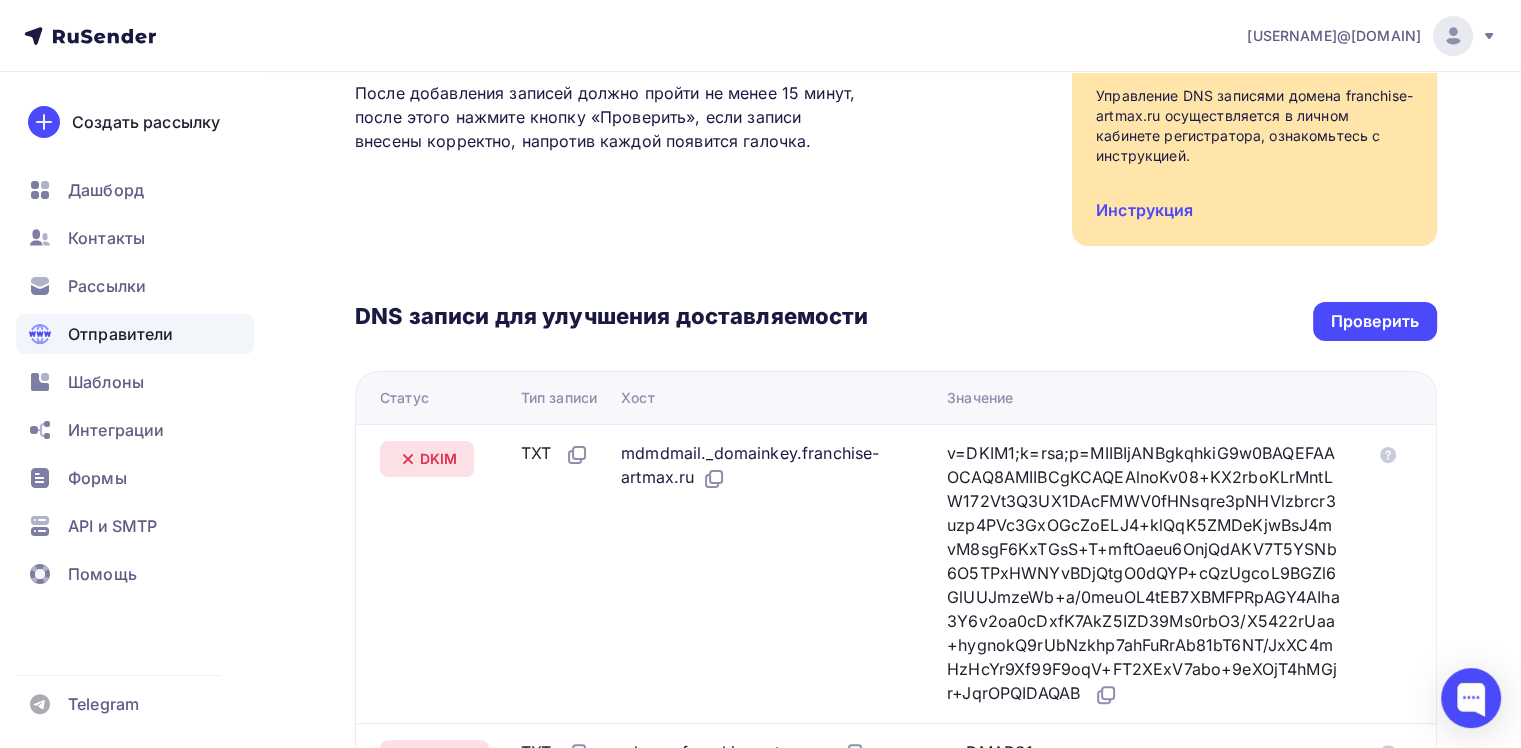 scroll, scrollTop: 0, scrollLeft: 0, axis: both 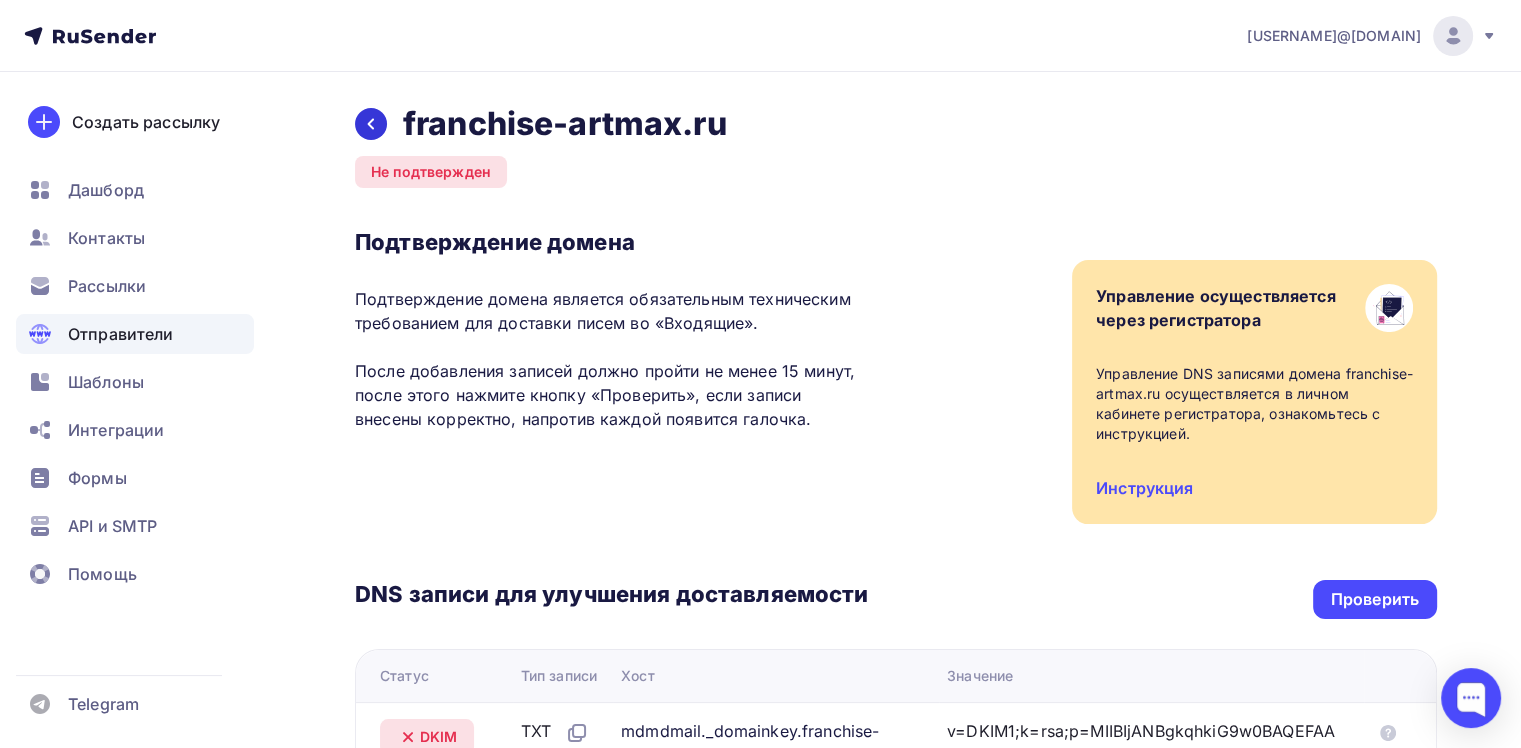 click 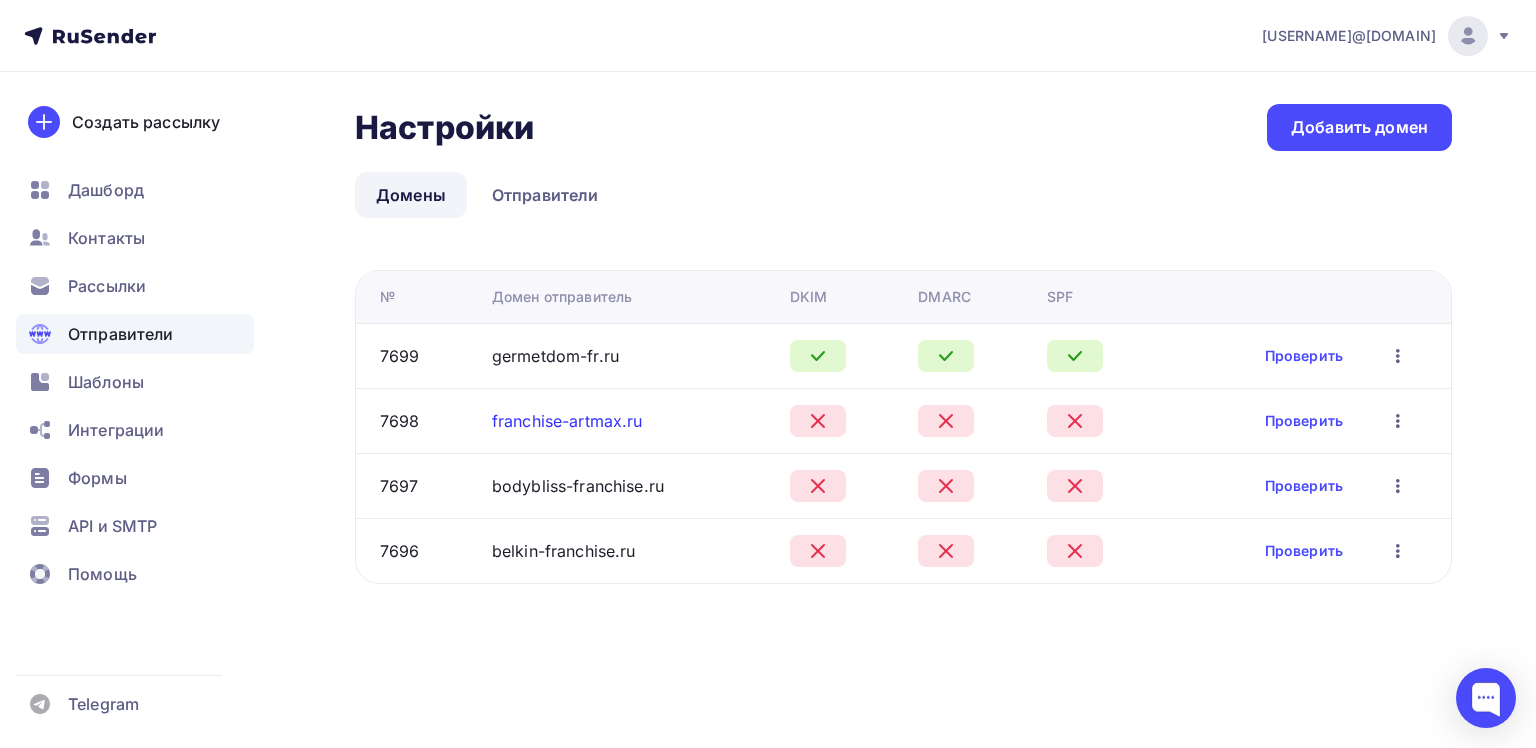 click on "franchise-artmax.ru" at bounding box center [567, 421] 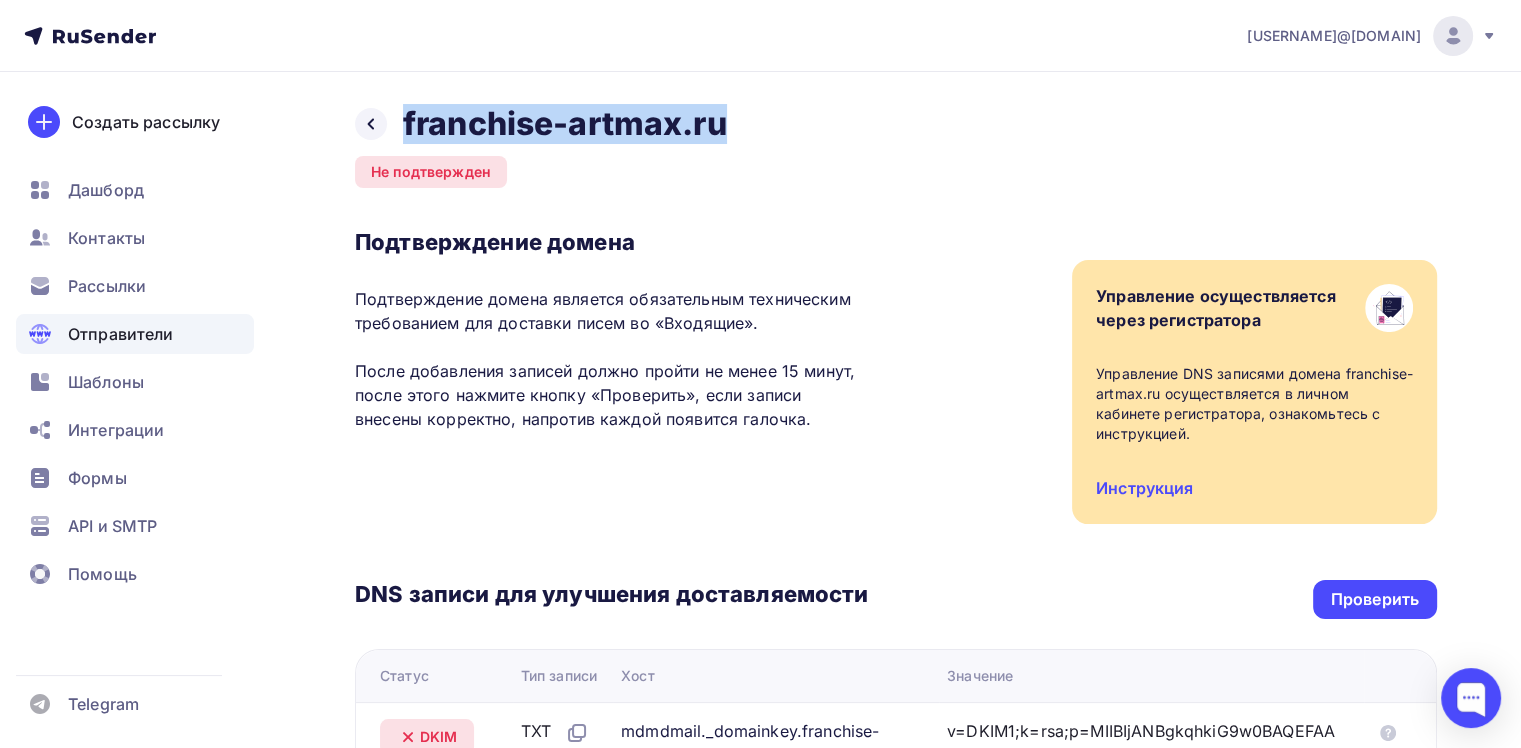drag, startPoint x: 818, startPoint y: 112, endPoint x: 384, endPoint y: 114, distance: 434.0046 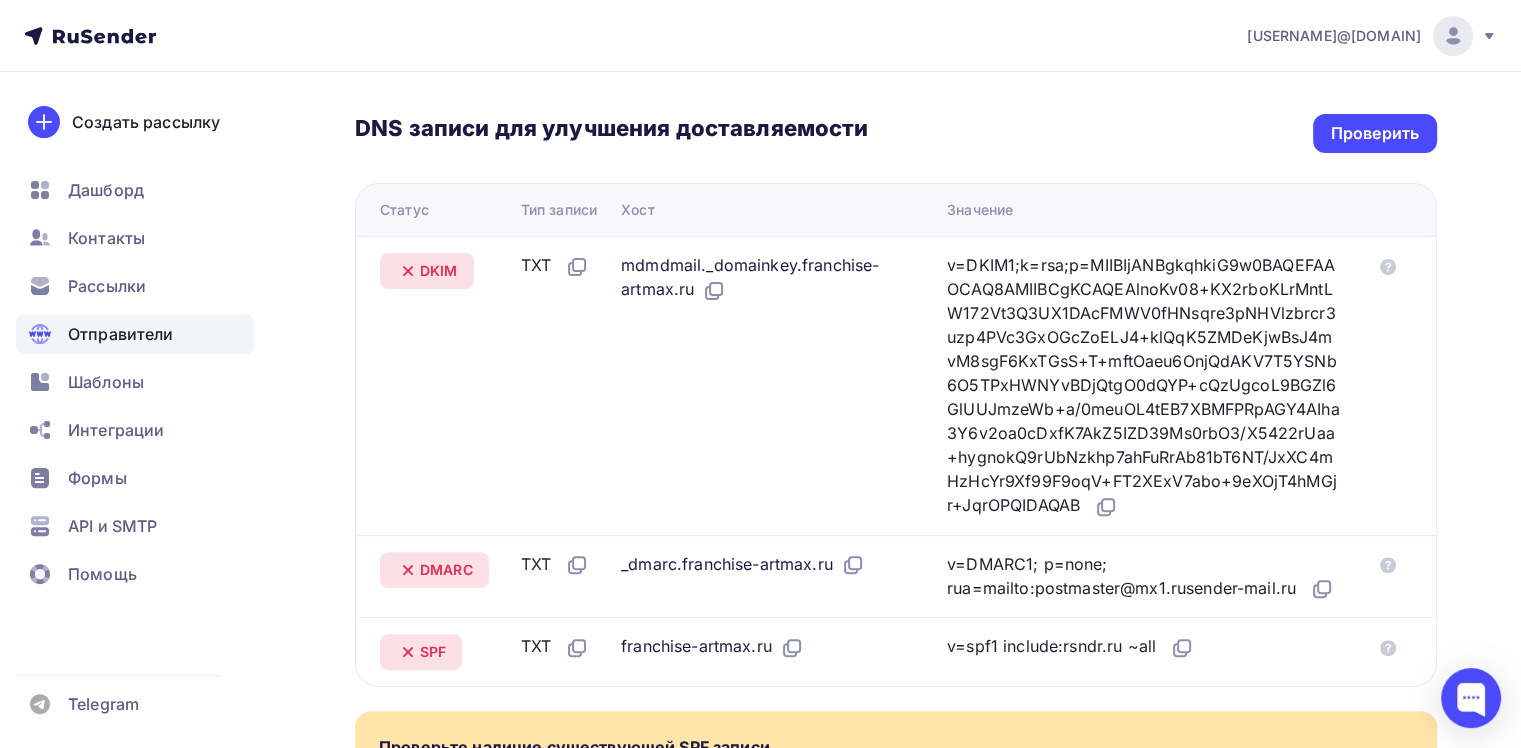 scroll, scrollTop: 780, scrollLeft: 0, axis: vertical 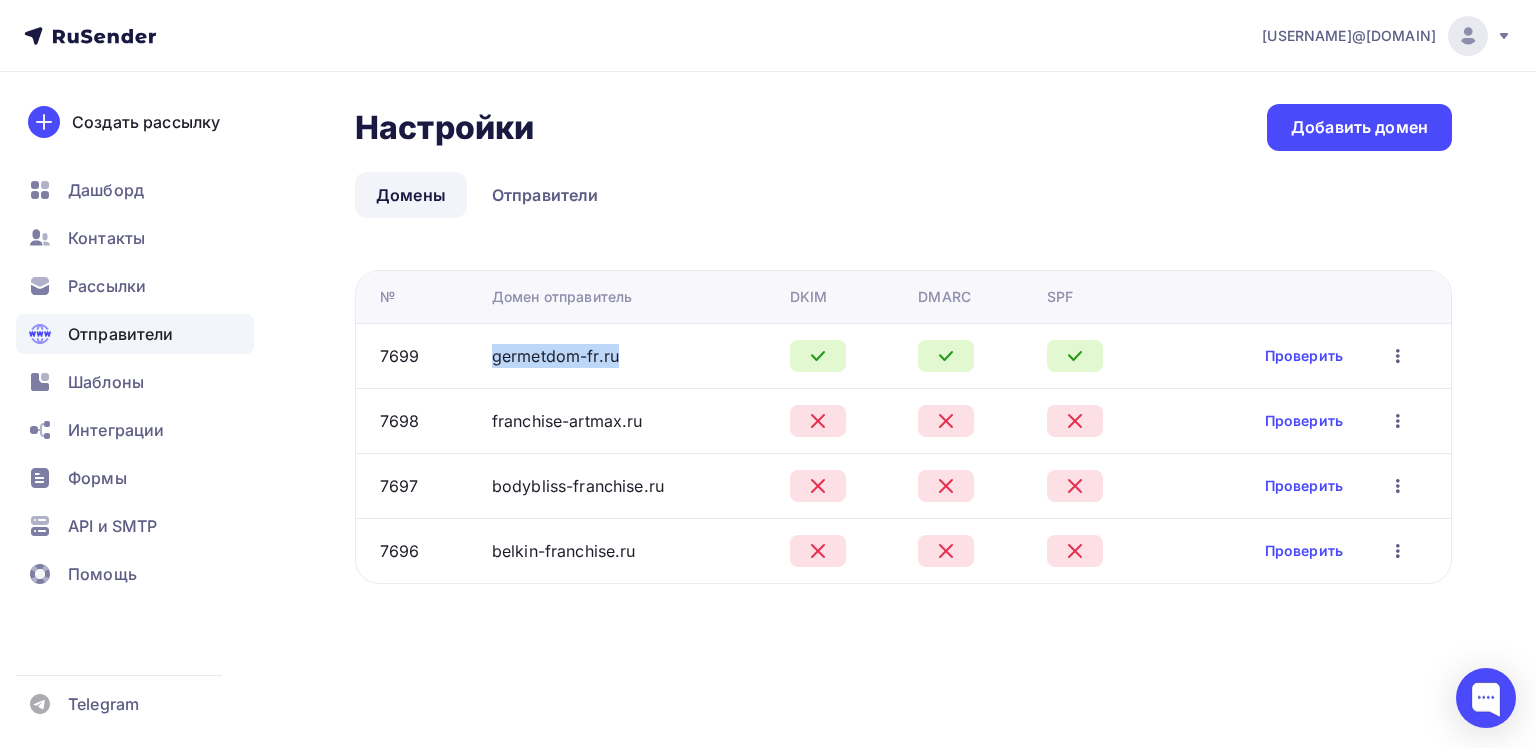 drag, startPoint x: 679, startPoint y: 347, endPoint x: 483, endPoint y: 360, distance: 196.43065 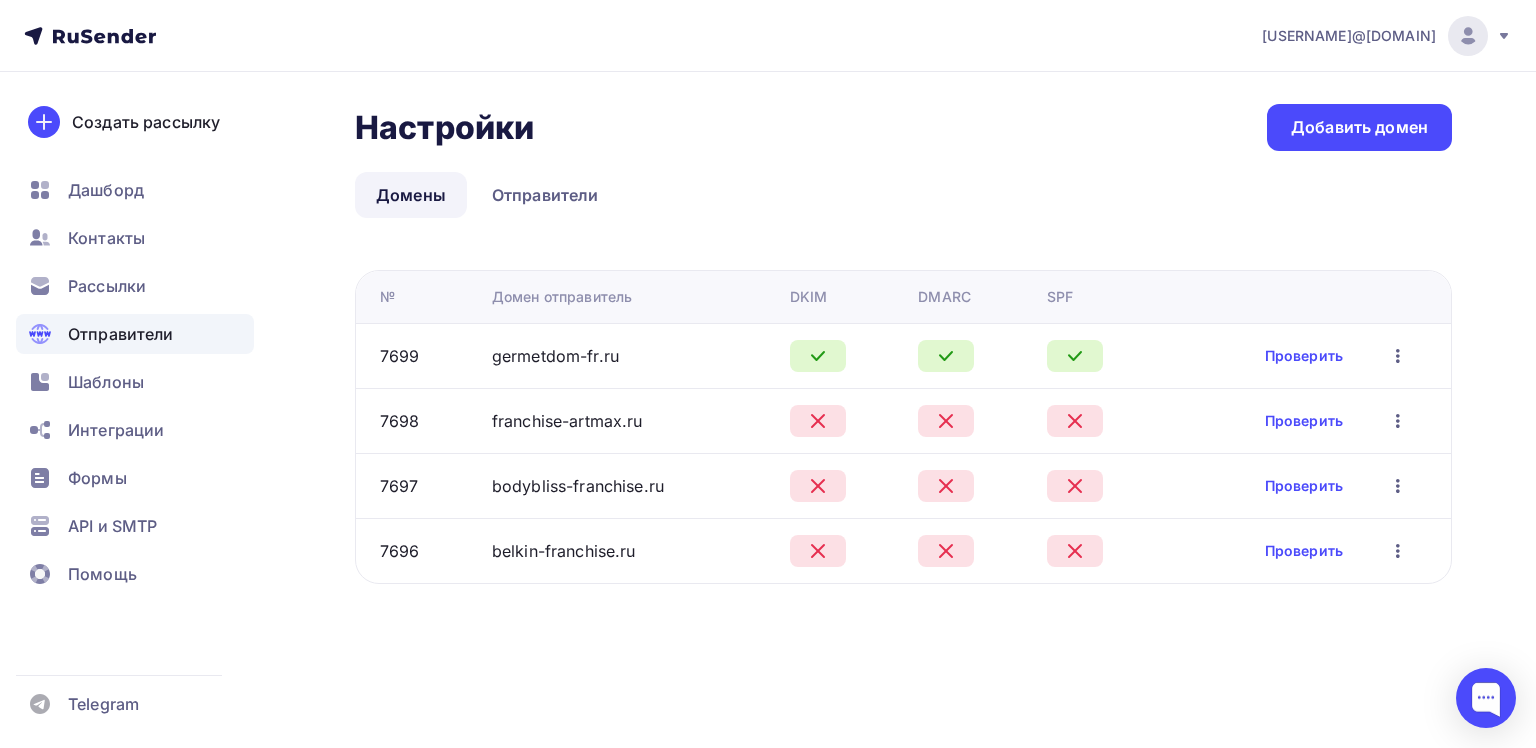 click on "kb-3391-armax@yandex.ru             Аккаунт         Тарифы       Выйти
Создать рассылку
Дашборд
Контакты
Рассылки
Отправители
Шаблоны
Интеграции
Формы
API и SMTP
Помощь
Telegram
Аккаунт         Тарифы                   Помощь       Выйти     Настройки   Настройки
Добавить домен
Домены   Отправители
Домены
Отправители
№" at bounding box center (768, 374) 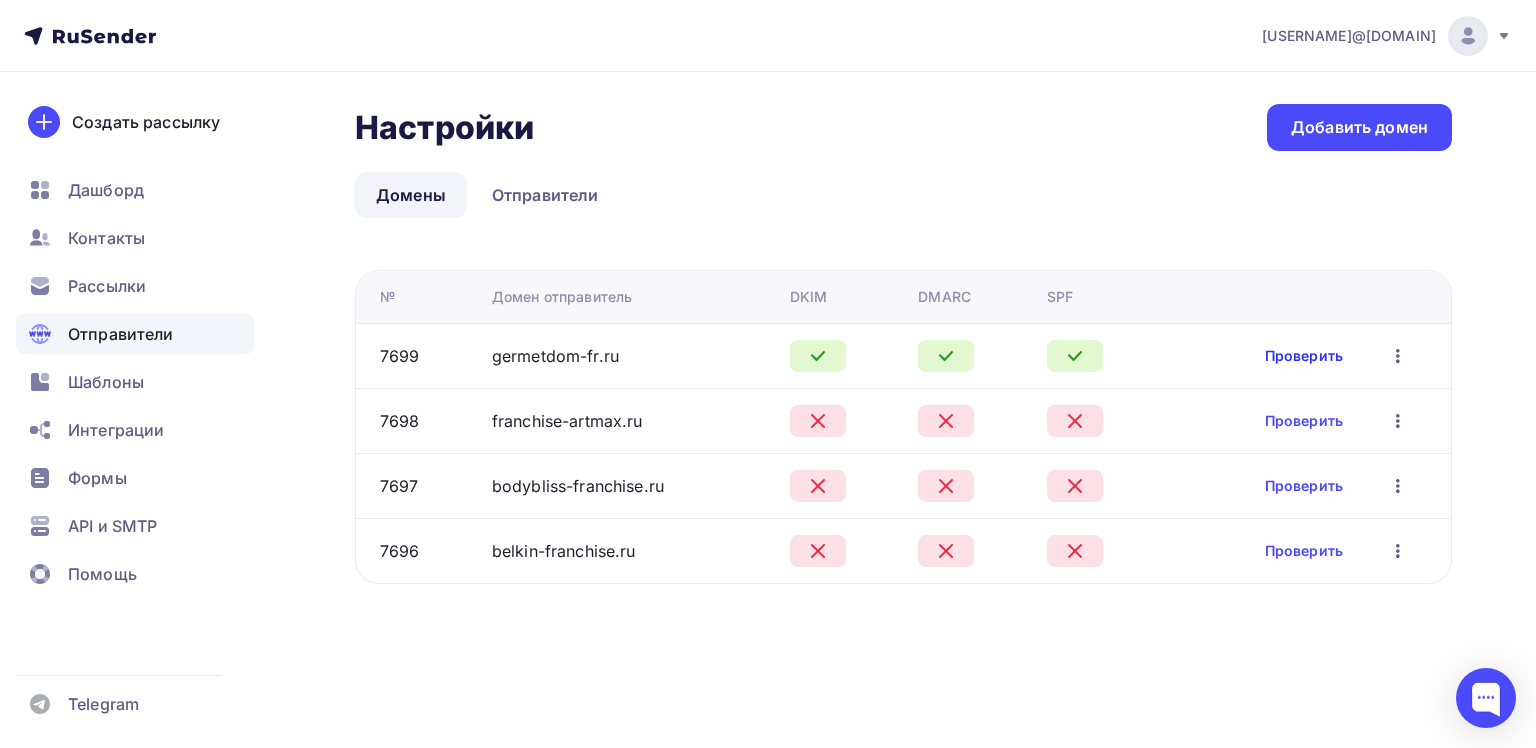 click on "Проверить" at bounding box center (1304, 356) 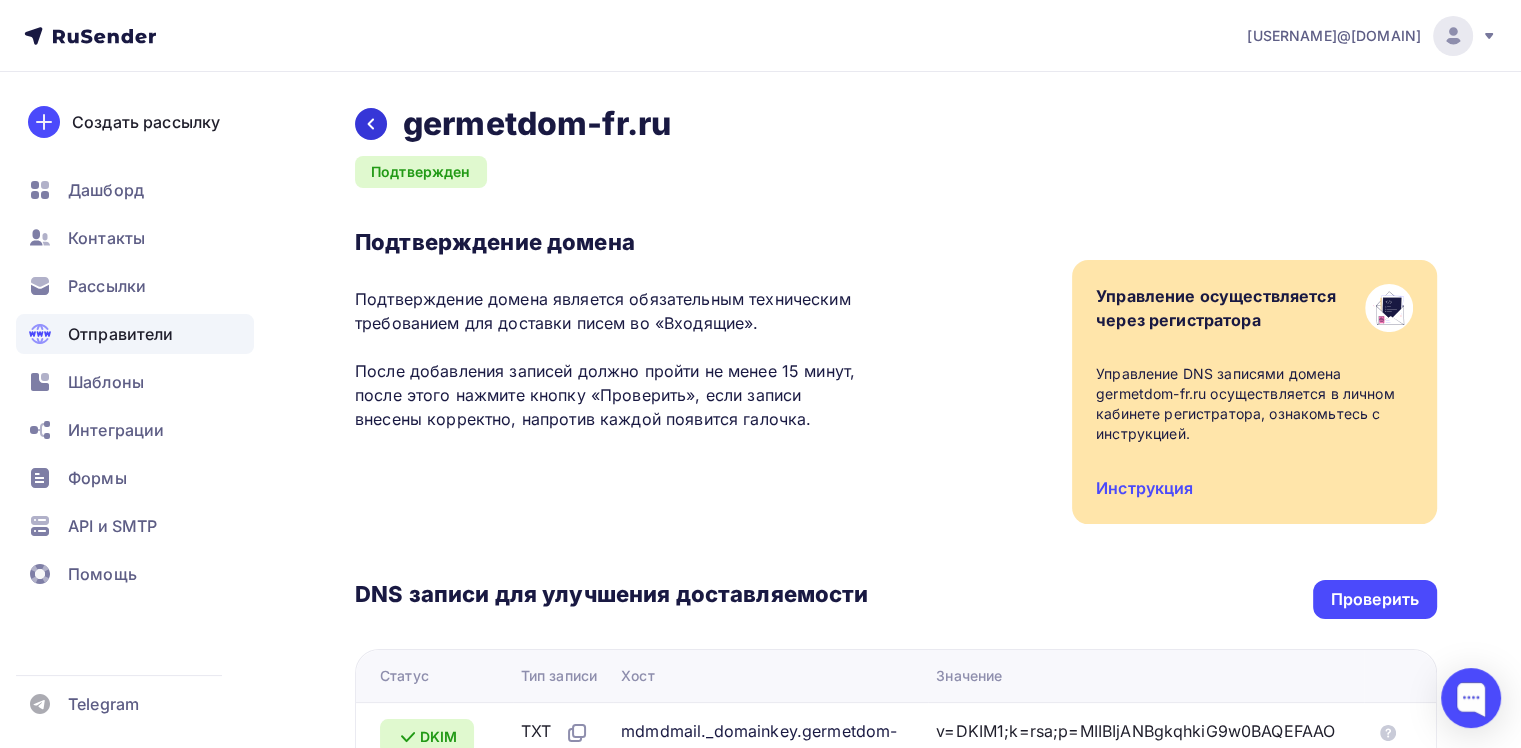 click at bounding box center (371, 124) 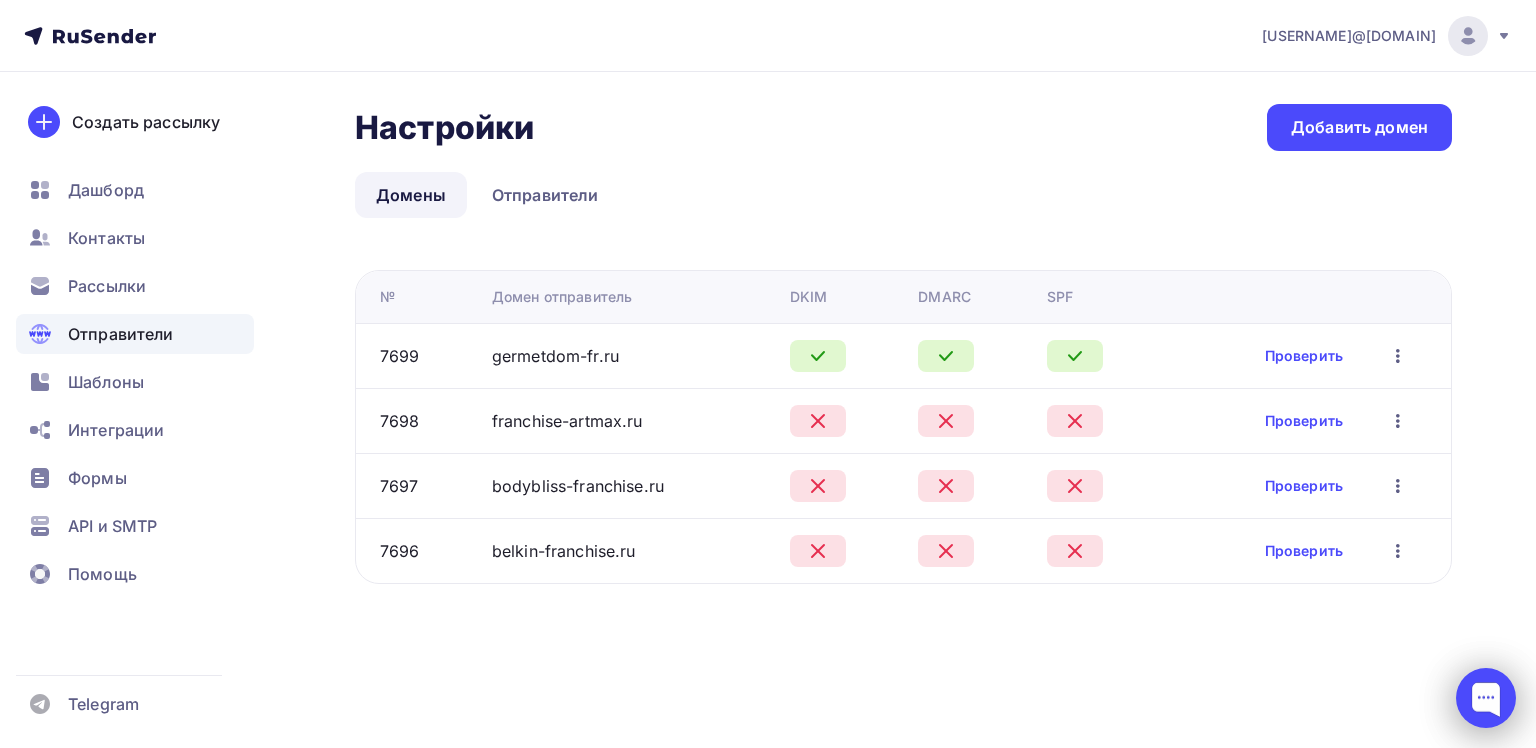 click at bounding box center [1486, 698] 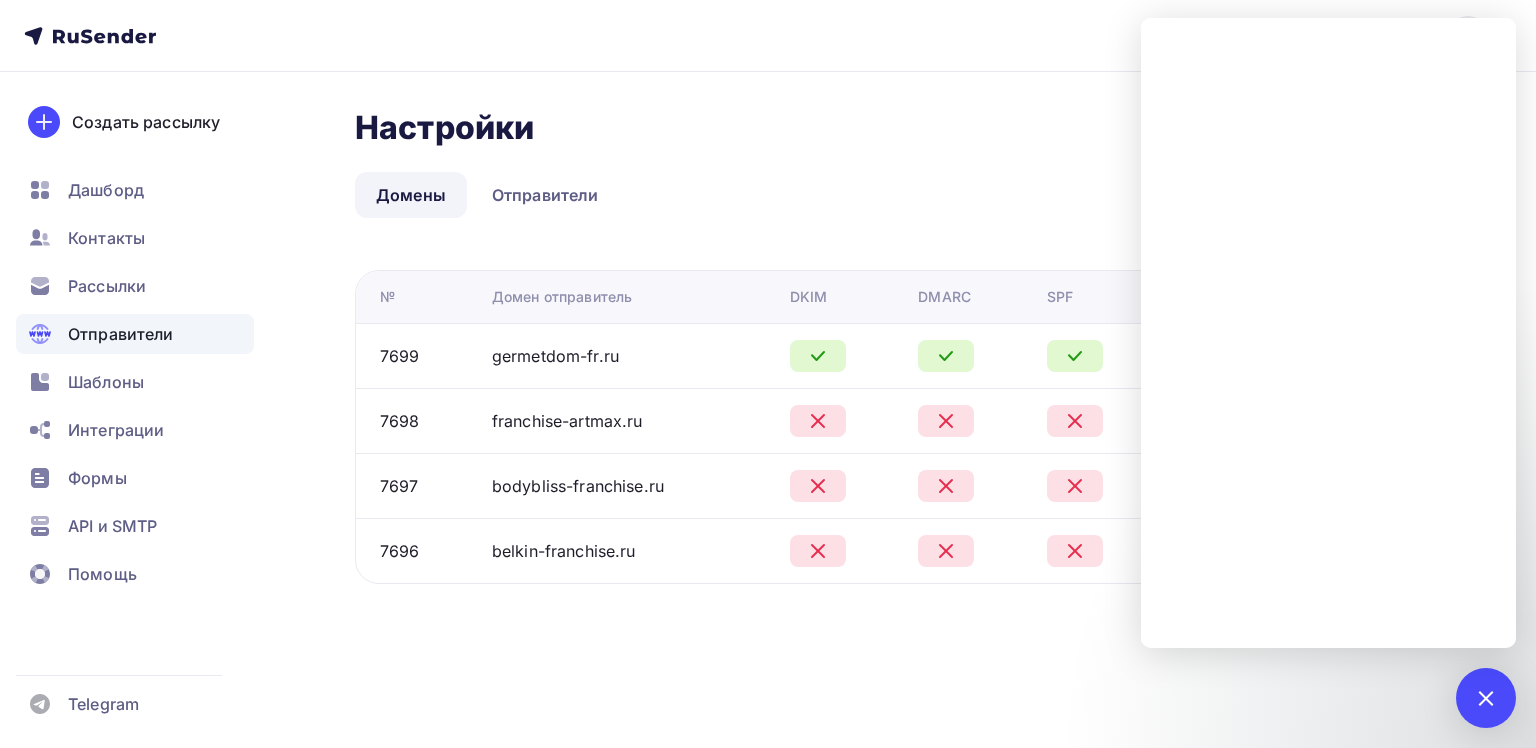 click on "kb-3391-armax@yandex.ru             Аккаунт         Тарифы       Выйти
Создать рассылку
Дашборд
Контакты
Рассылки
Отправители
Шаблоны
Интеграции
Формы
API и SMTP
Помощь
Telegram
Аккаунт         Тарифы                   Помощь       Выйти     Настройки   Настройки
Добавить домен
Домены   Отправители
Домены
Отправители
№" at bounding box center [768, 374] 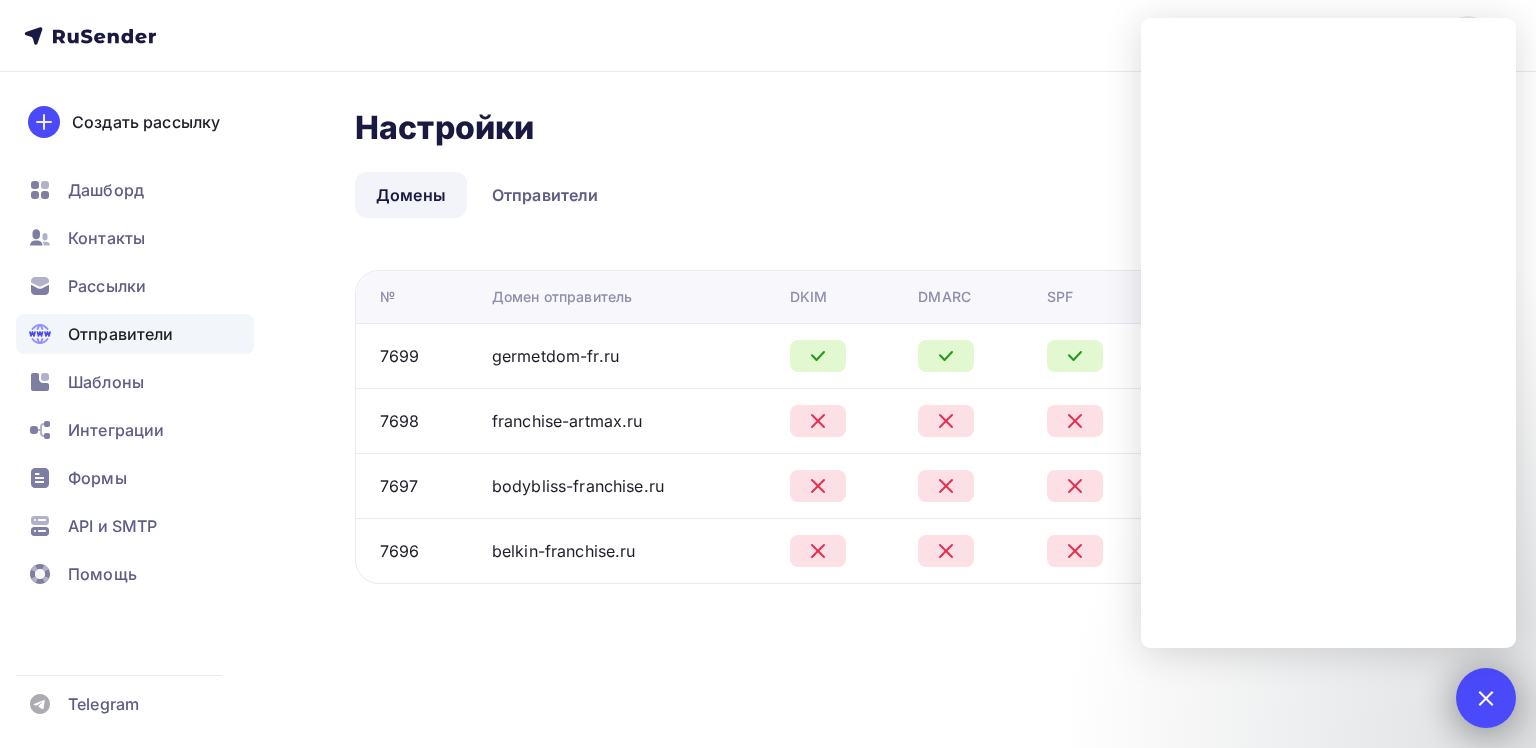 click at bounding box center (1485, 697) 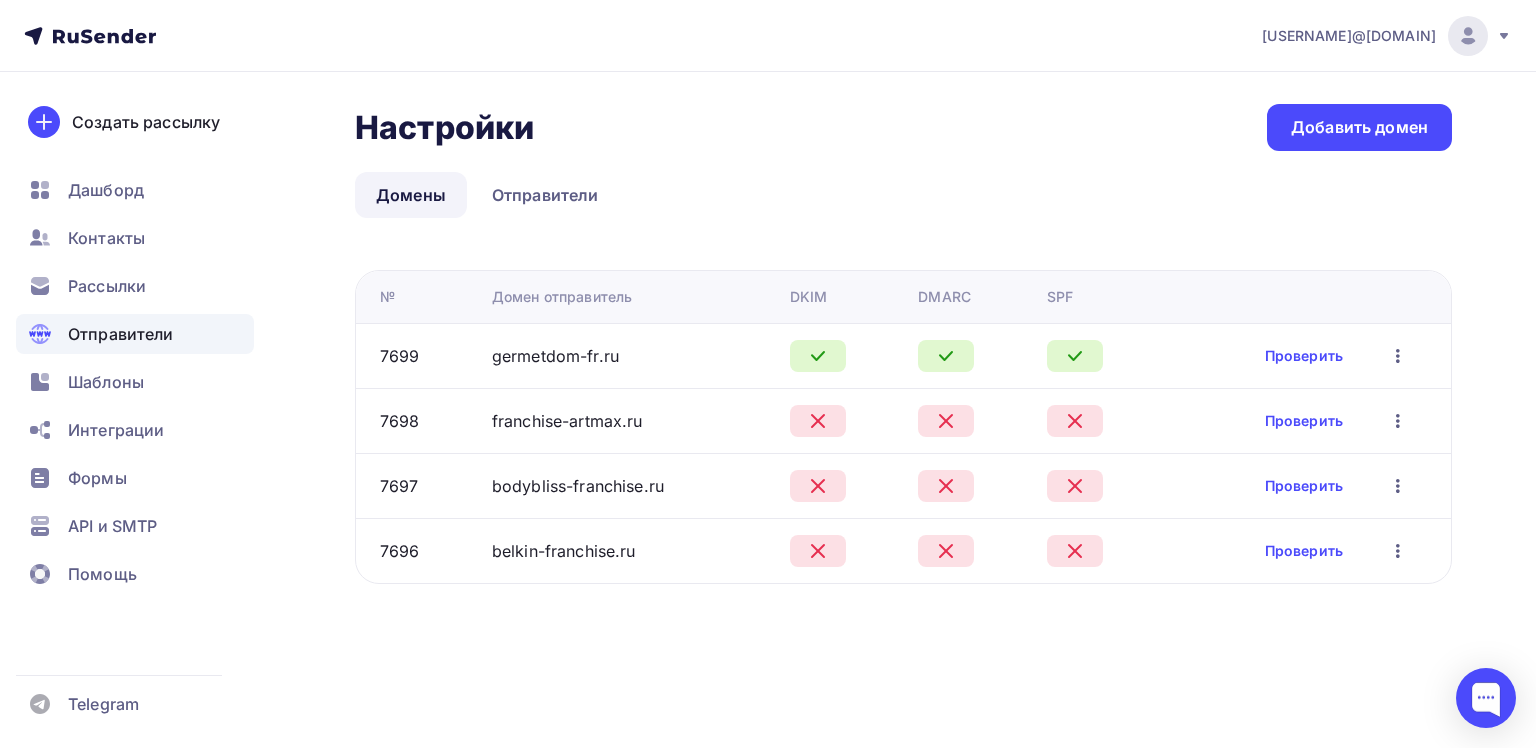 click 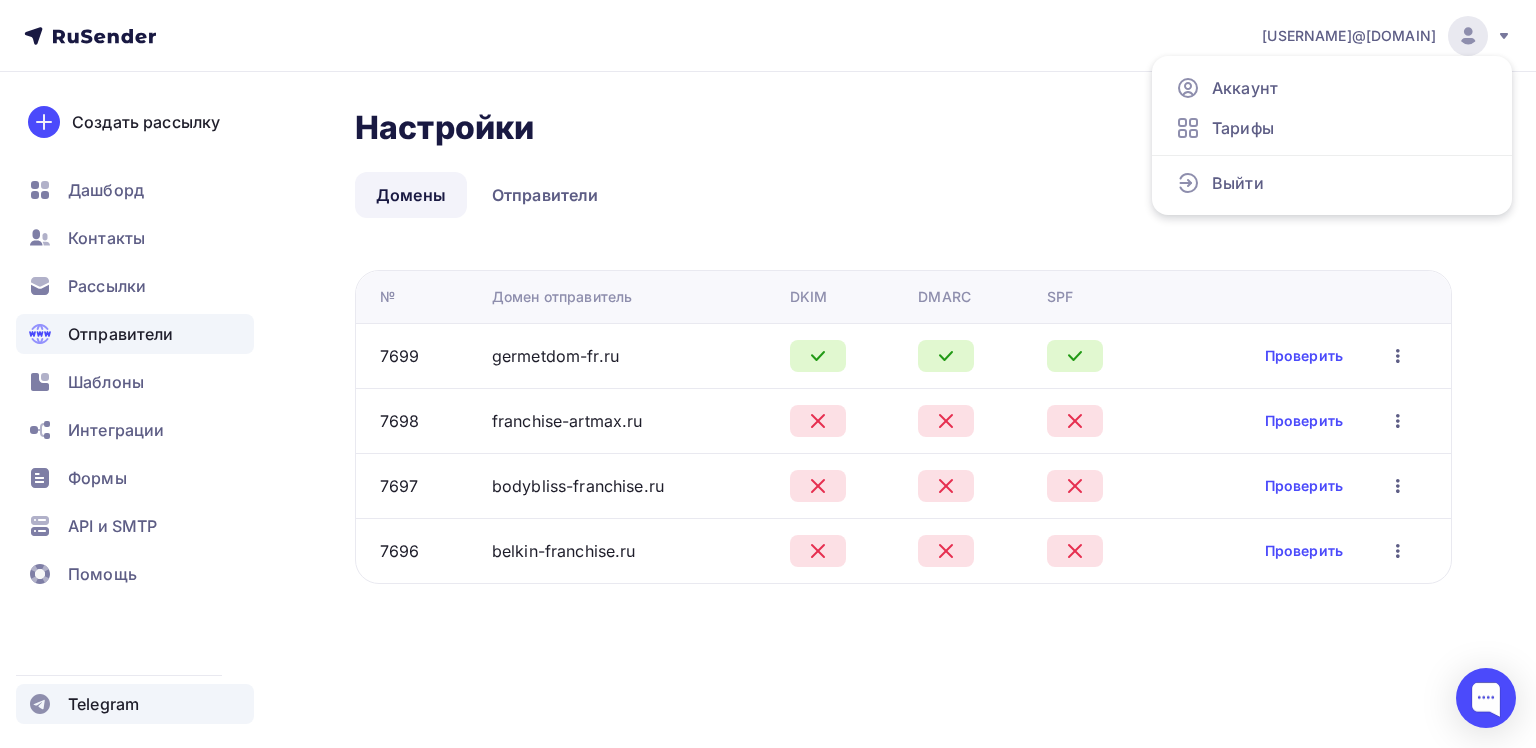 click on "Telegram" at bounding box center (103, 704) 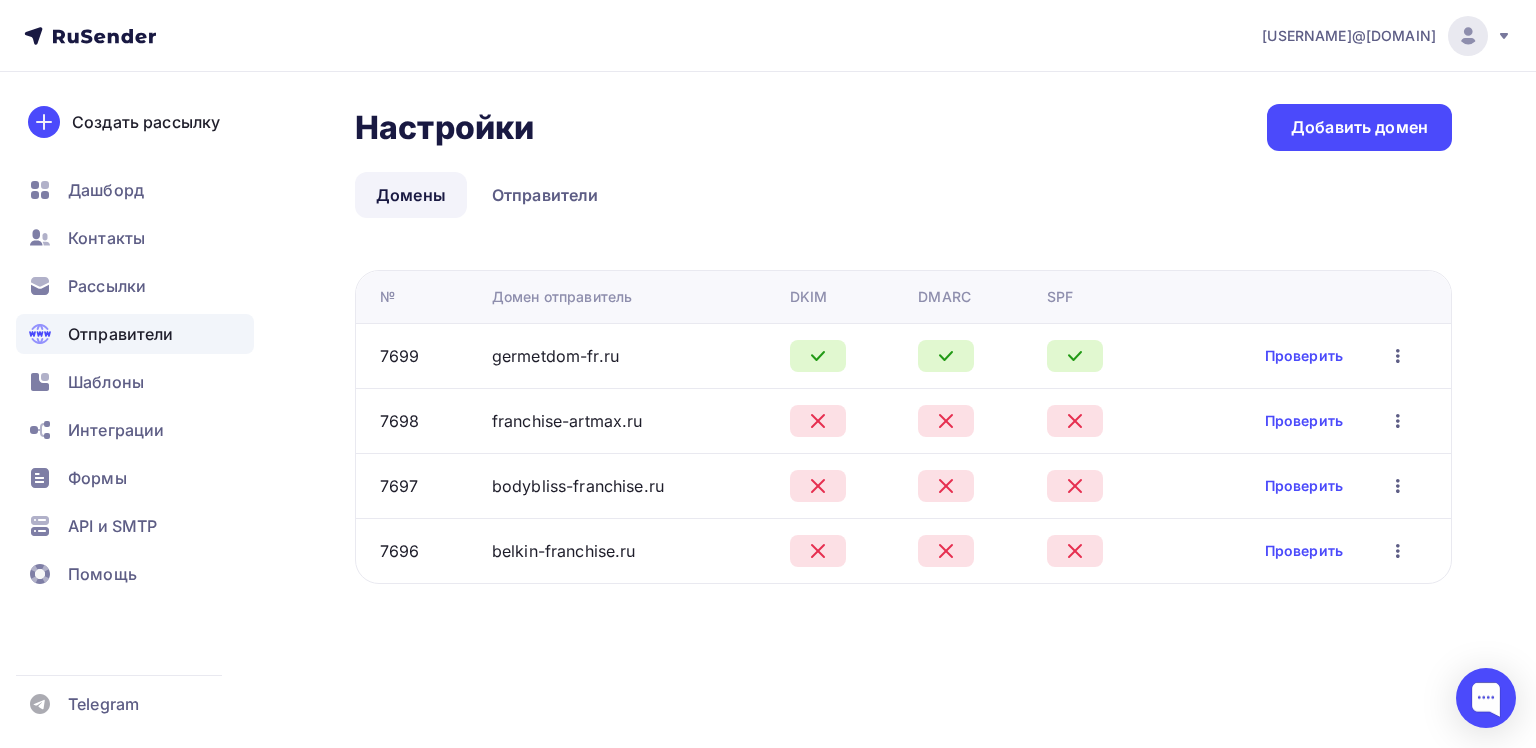 click on "Дашборд
Контакты
Рассылки
Отправители
Шаблоны
Интеграции
Формы
API и SMTP
Помощь" at bounding box center (135, 387) 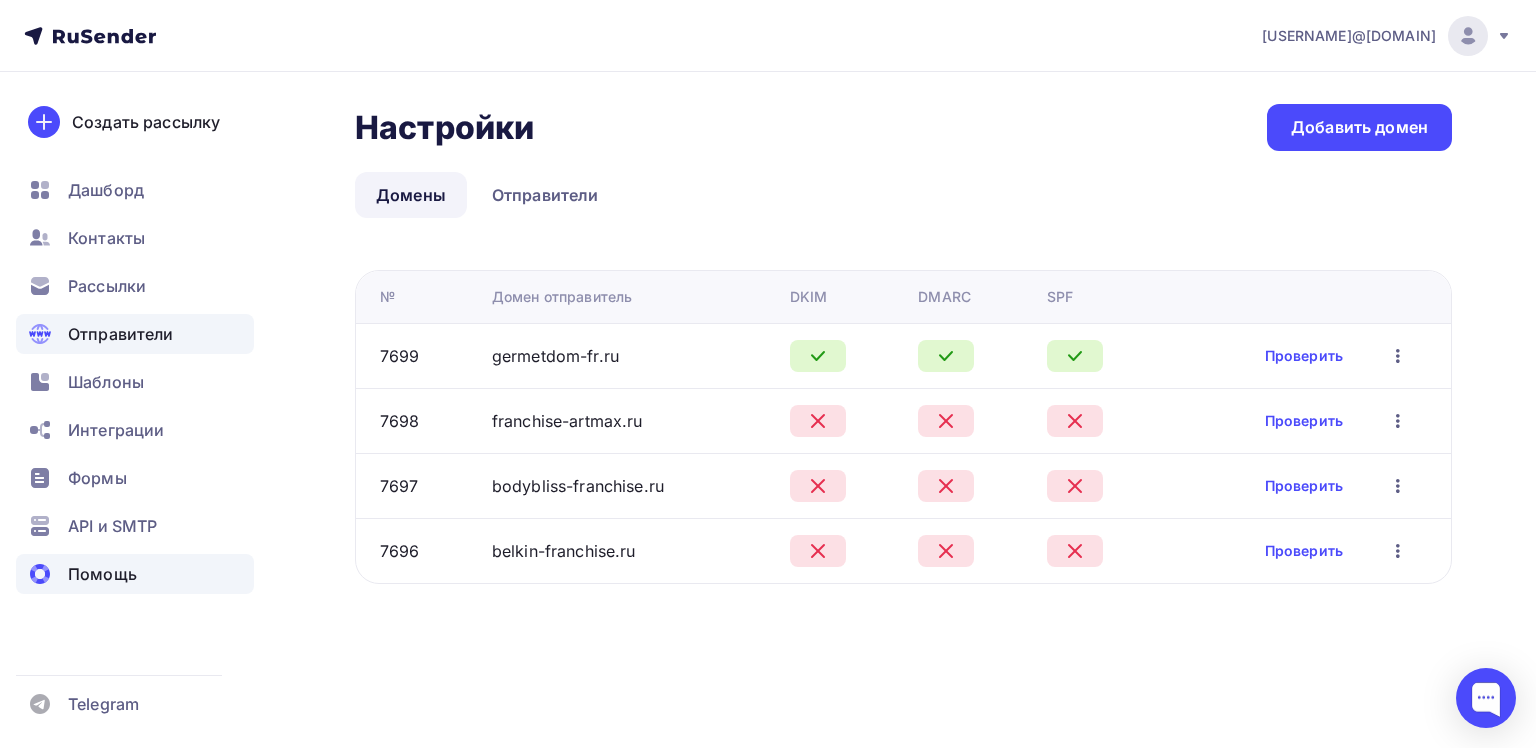 click on "Помощь" at bounding box center (102, 574) 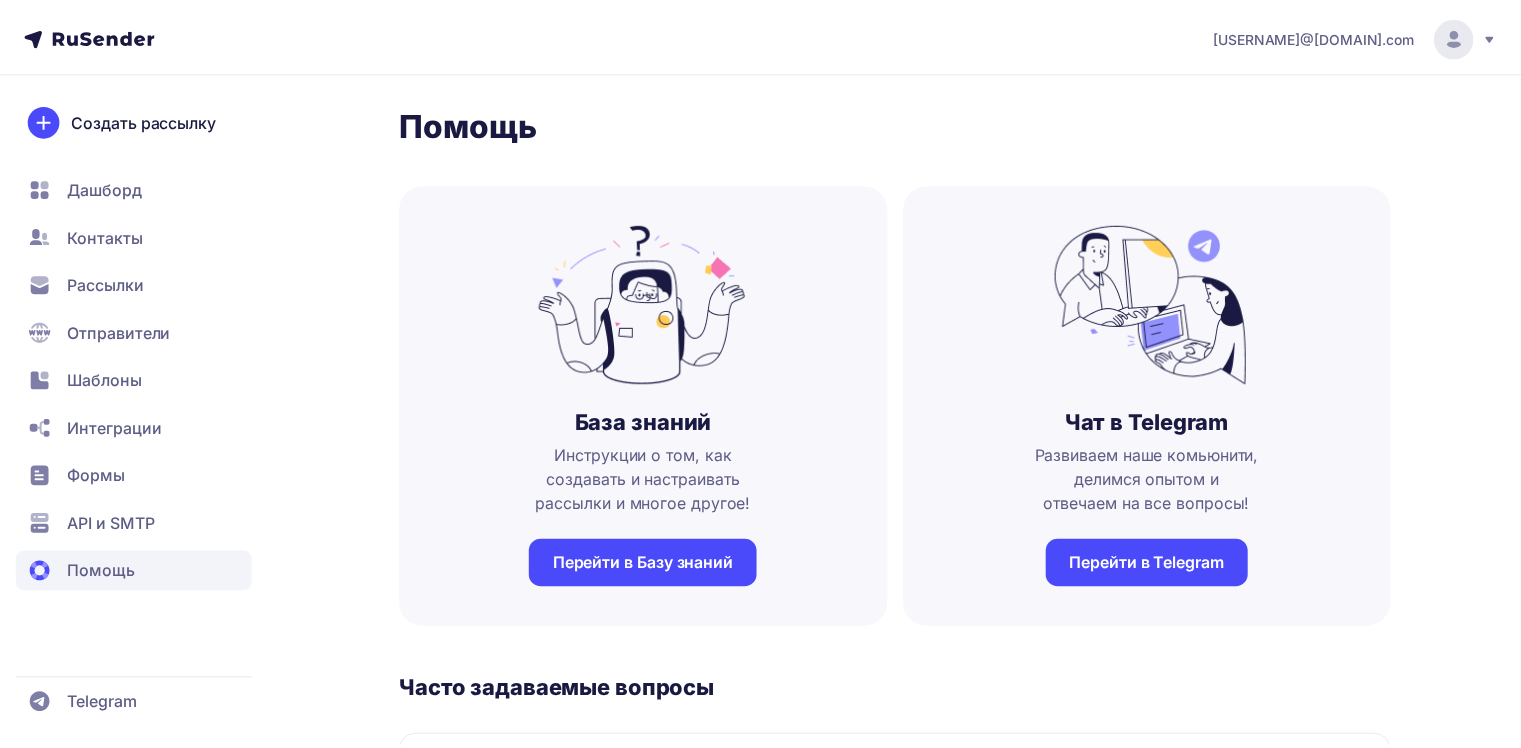 scroll, scrollTop: 0, scrollLeft: 0, axis: both 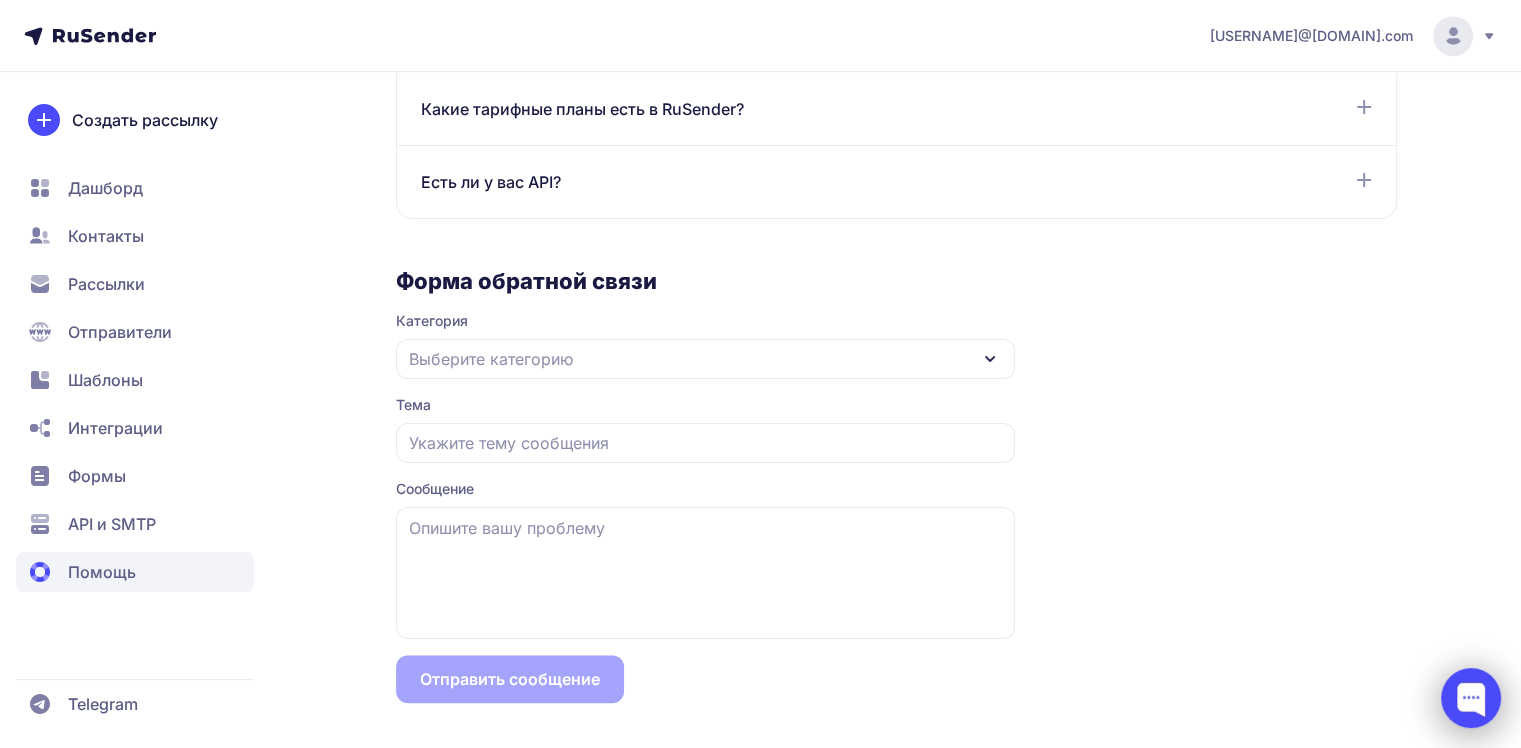 click at bounding box center [1471, 698] 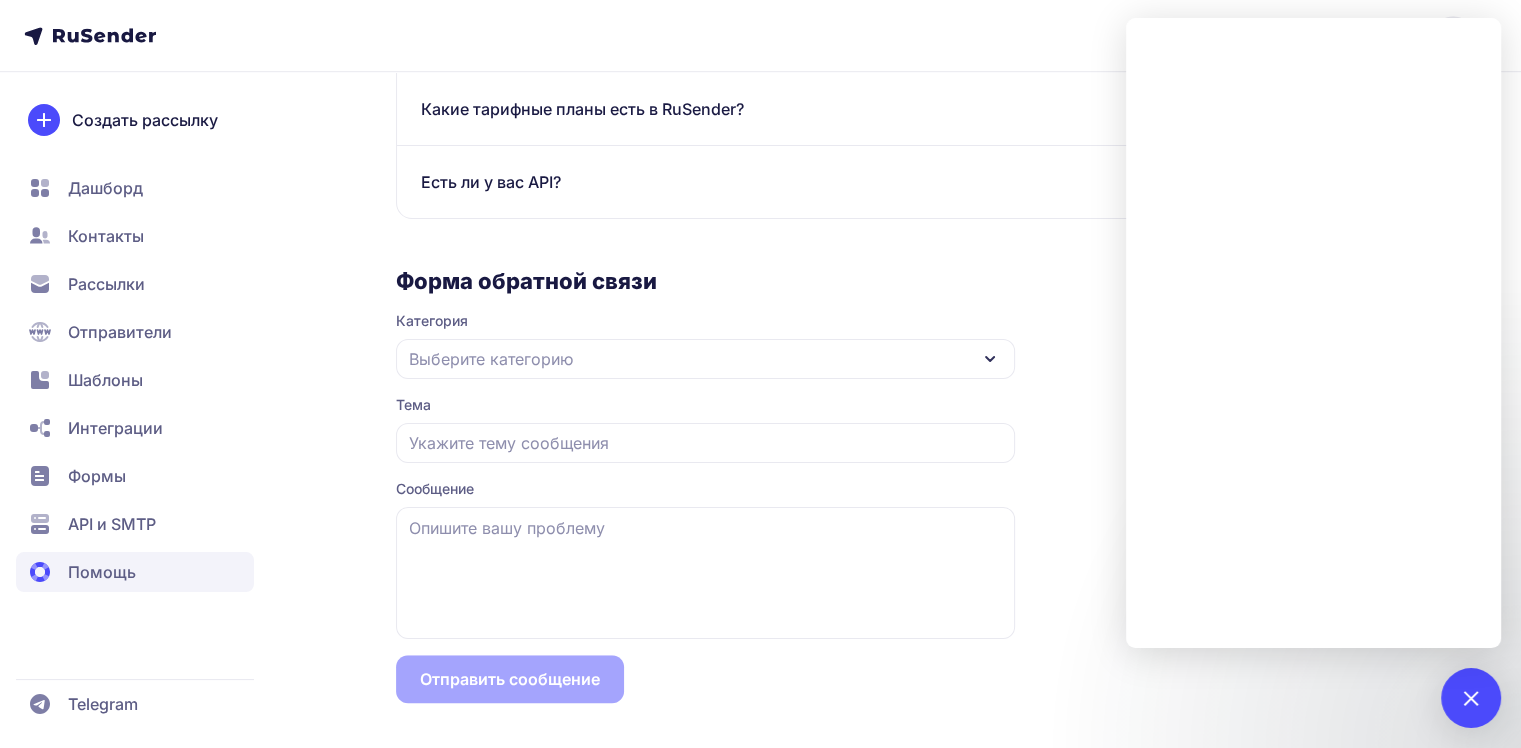 click on "Отправители" at bounding box center [120, 332] 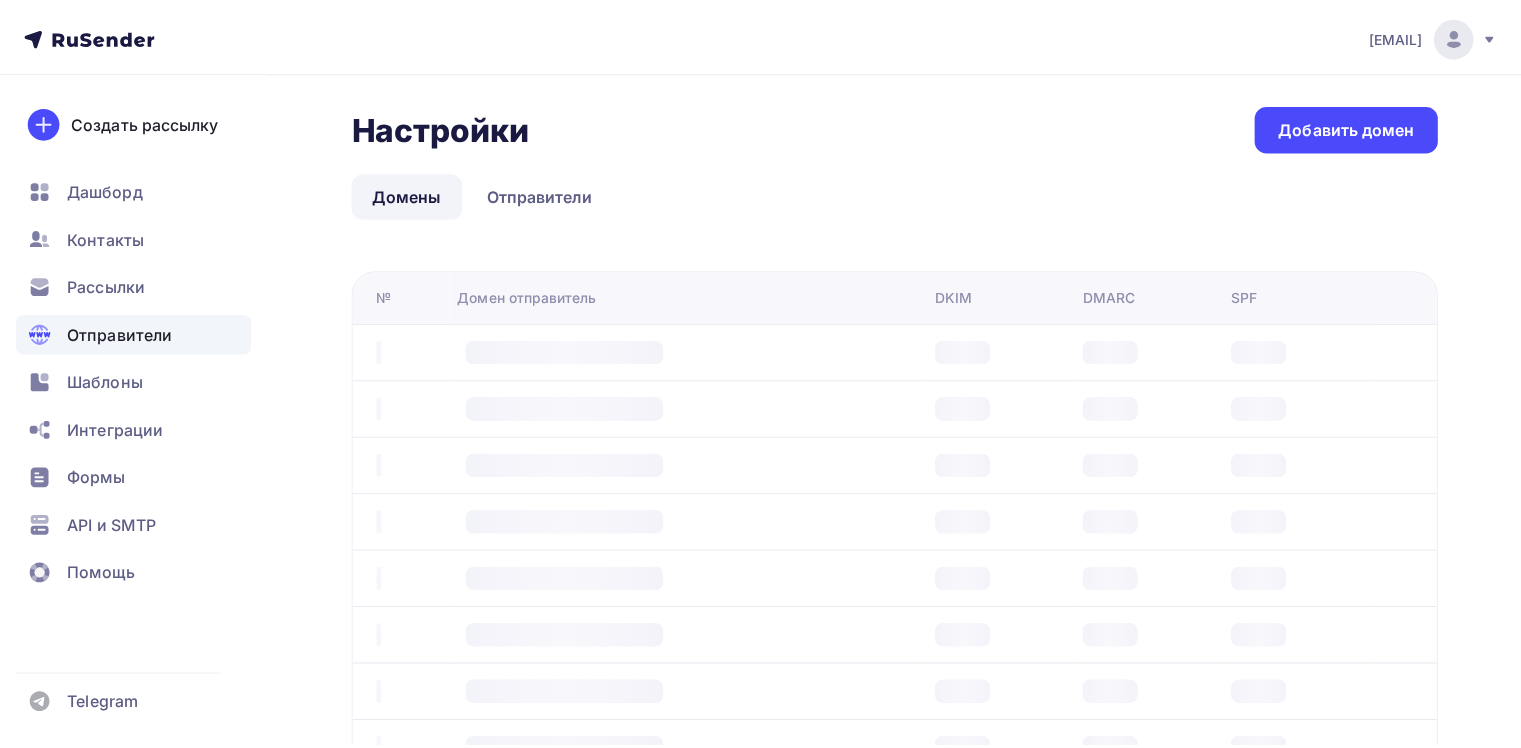 scroll, scrollTop: 0, scrollLeft: 0, axis: both 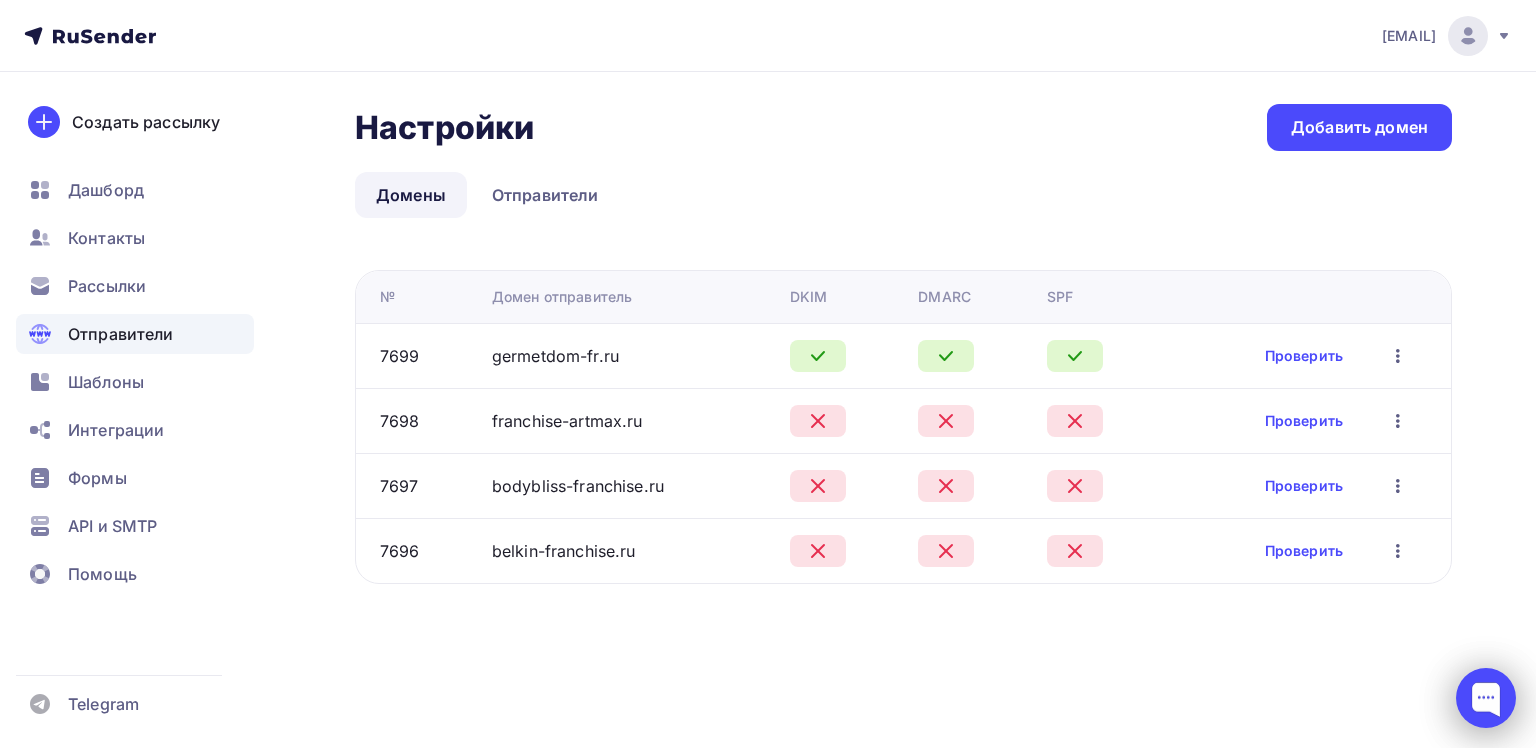 click at bounding box center (1486, 698) 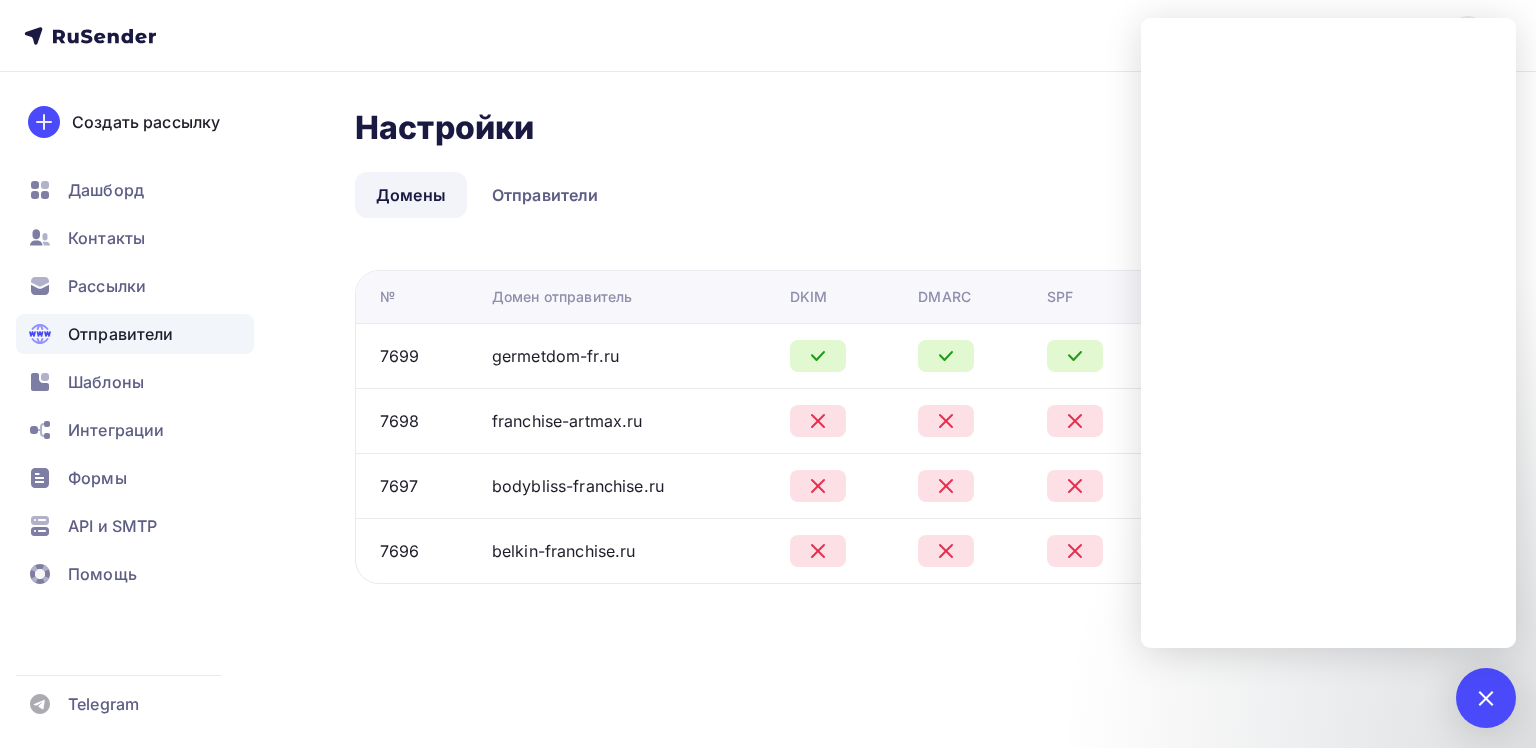click on "Настройки   Настройки
Добавить домен
Домены   Отправители
Домены
Отправители
№
Домен отправитель
DKIM
DMARC
SPF
7699
germetdom-fr.ru
Проверить
Редактировать
Удалить
7698
franchise-artmax.ru
Проверить
Редактировать
Удалить" at bounding box center [768, 368] 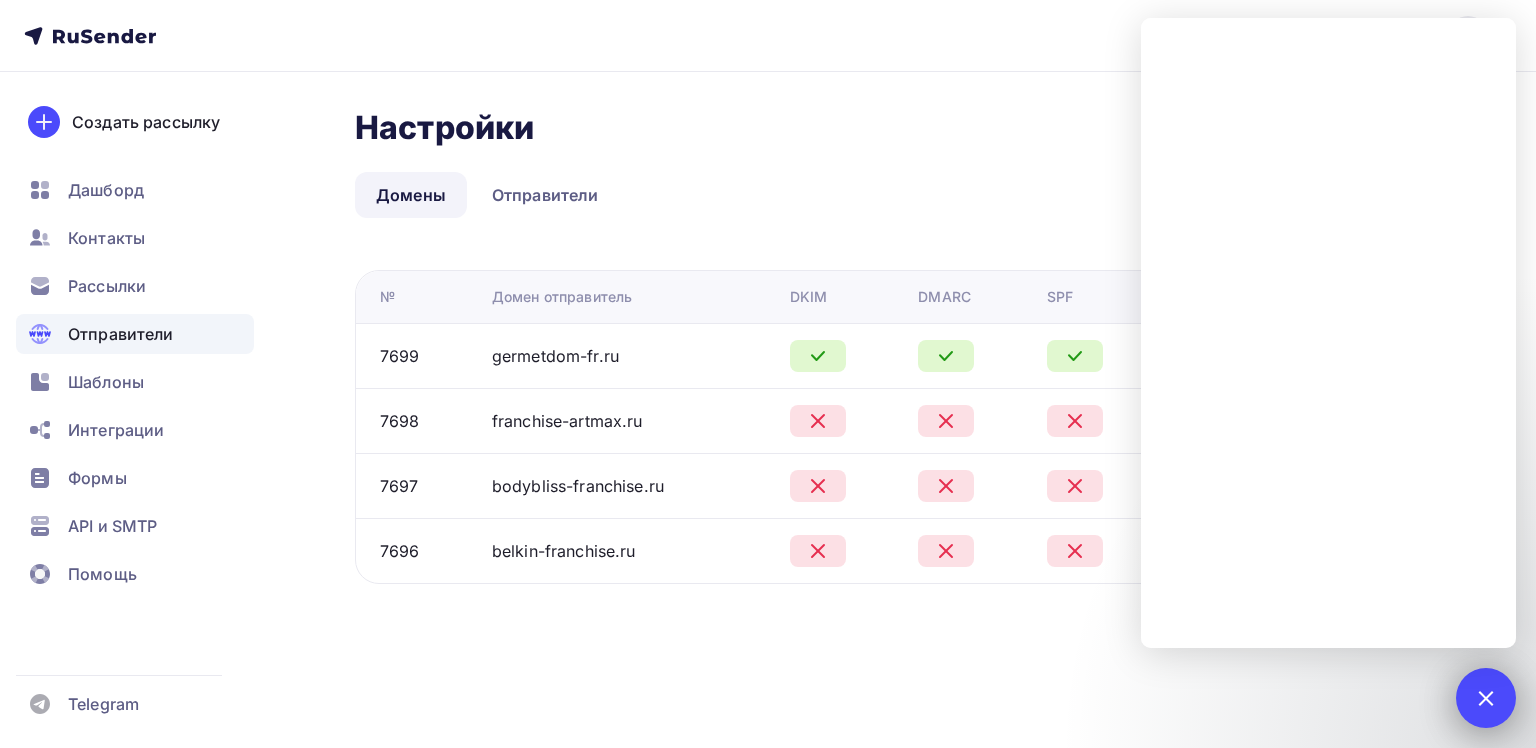 click at bounding box center (1486, 698) 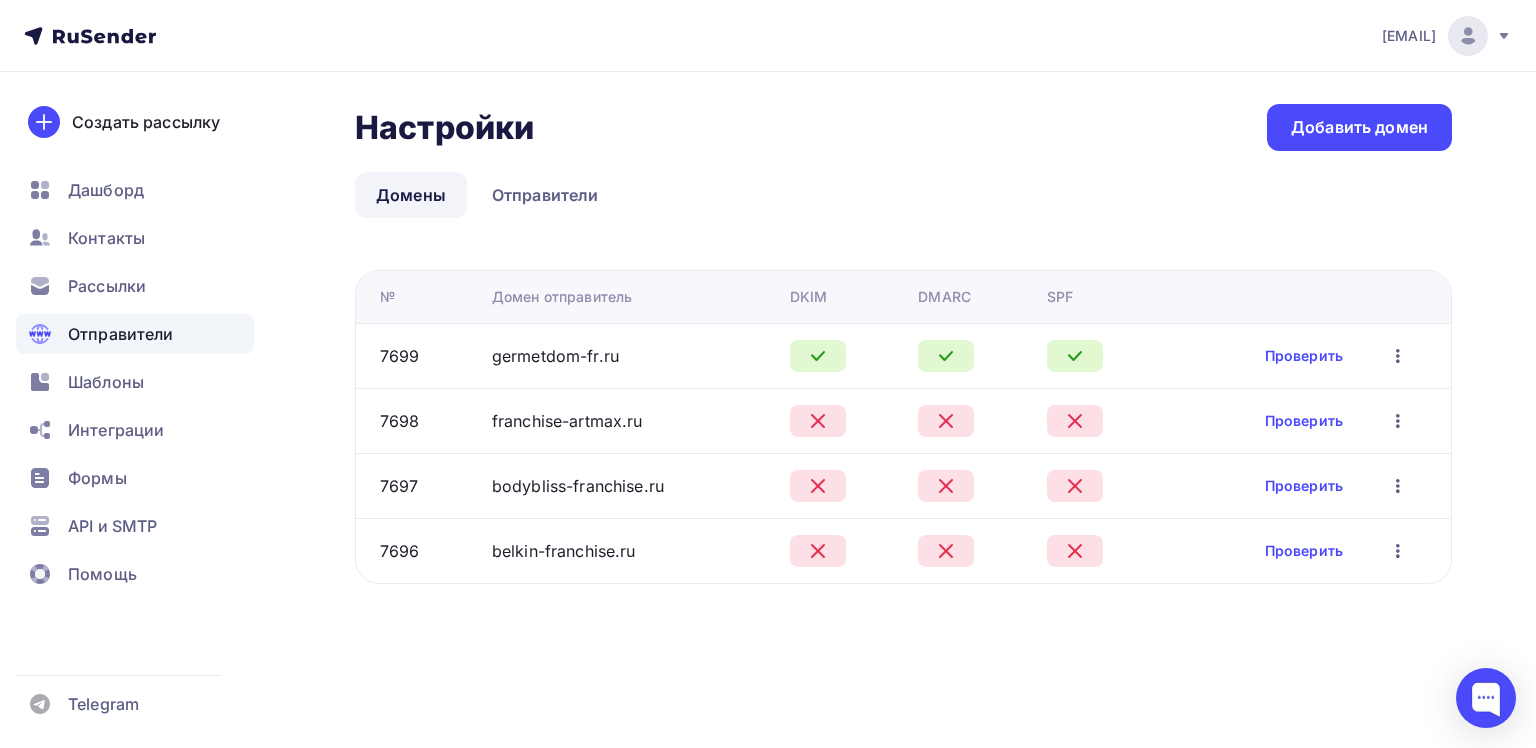 click 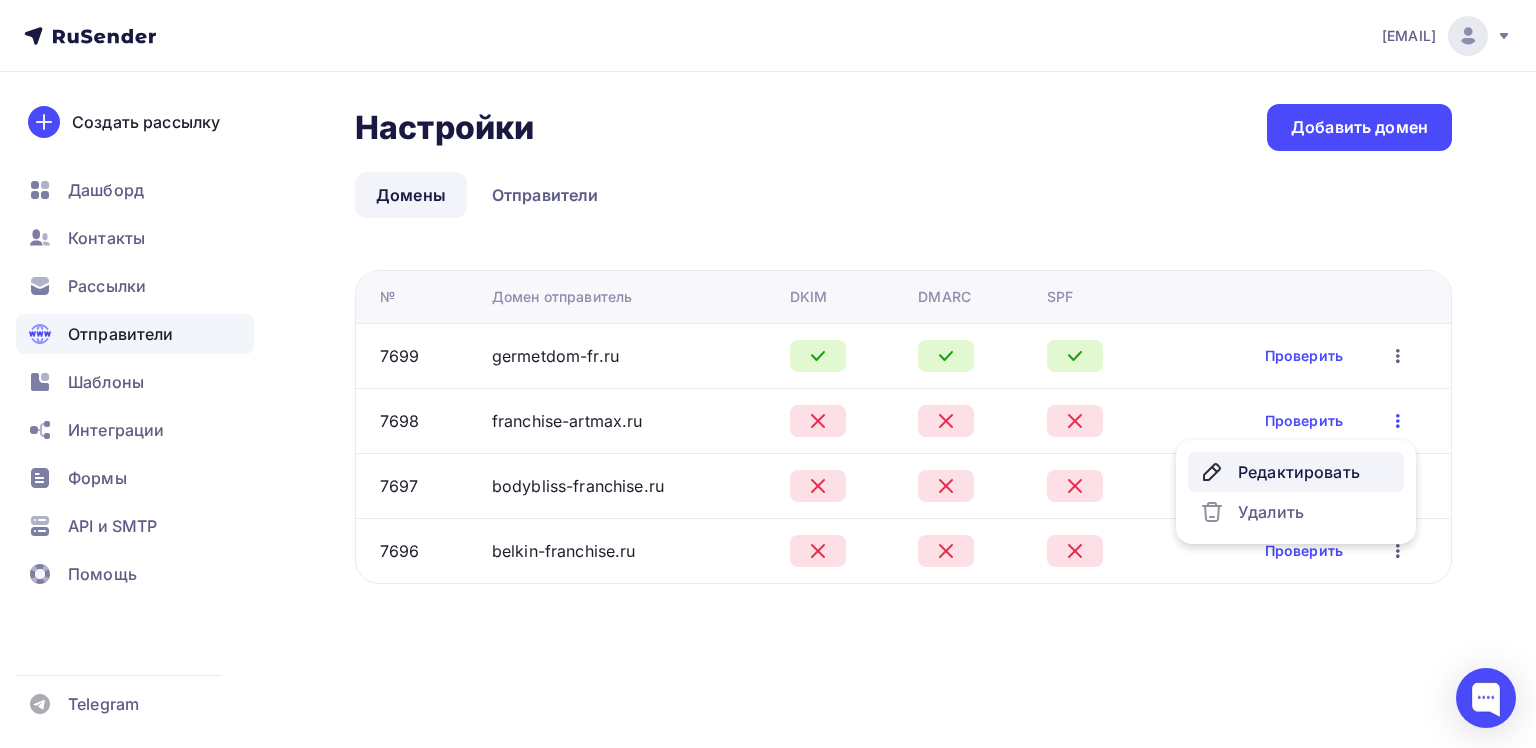 click on "Редактировать" at bounding box center [1296, 472] 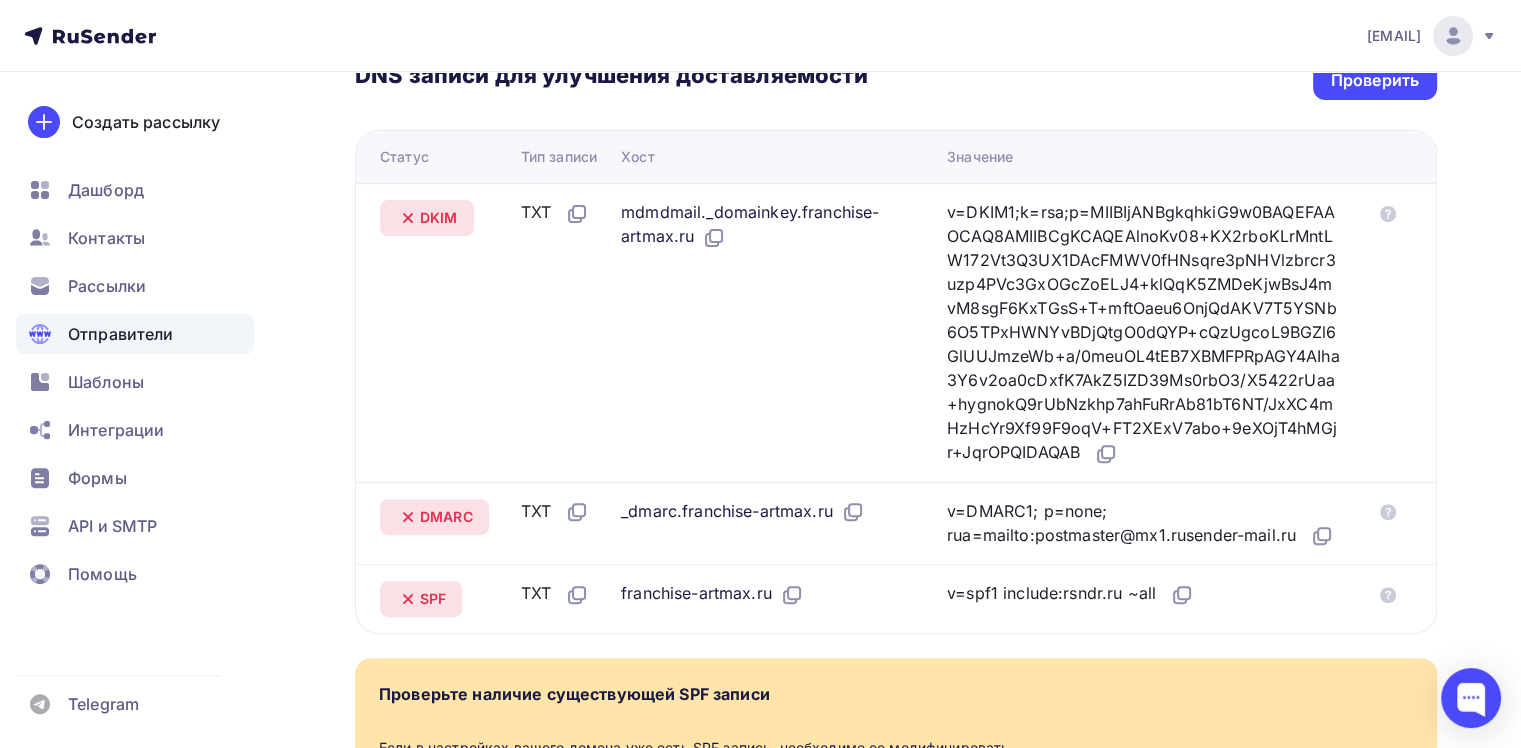 scroll, scrollTop: 514, scrollLeft: 0, axis: vertical 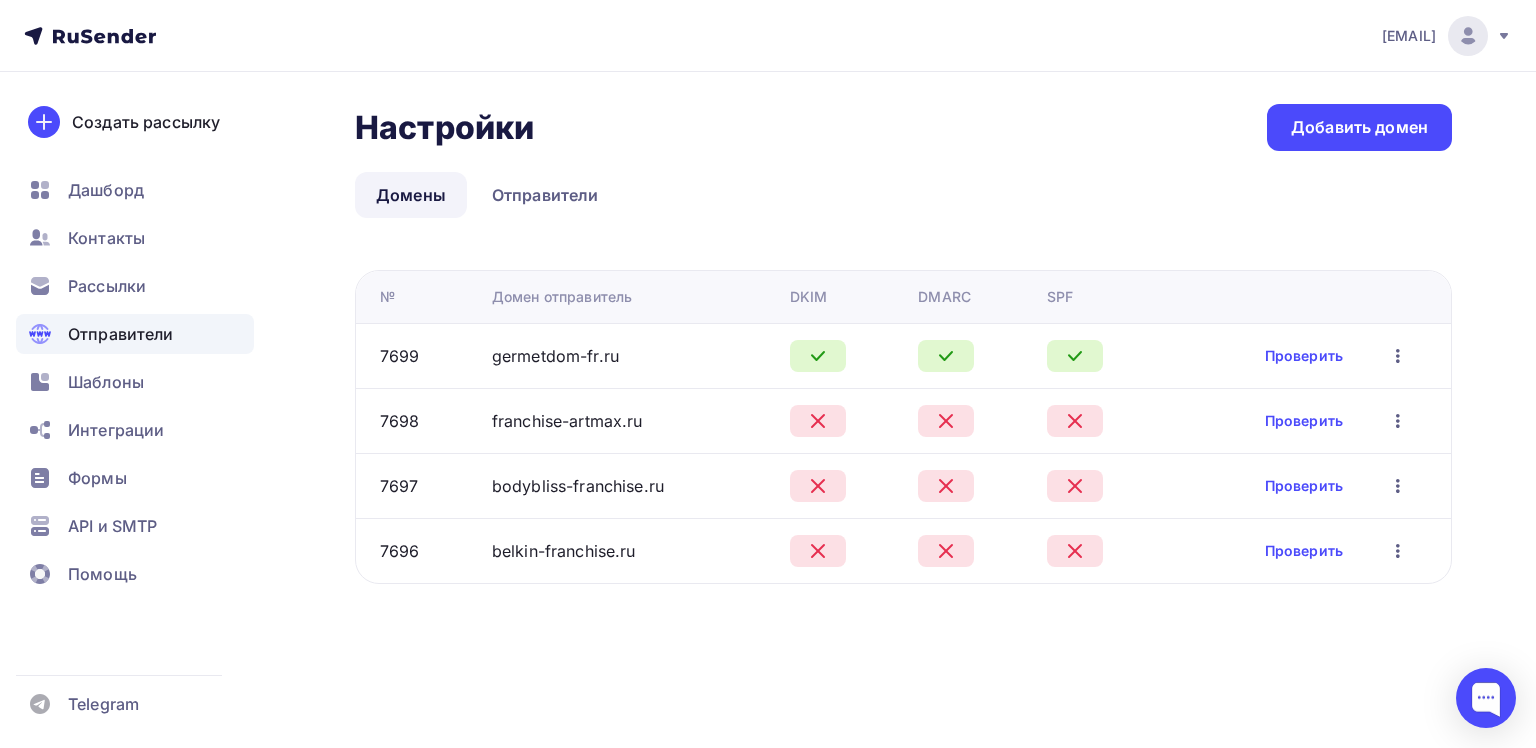 click on "germetdom-fr.ru" at bounding box center [633, 355] 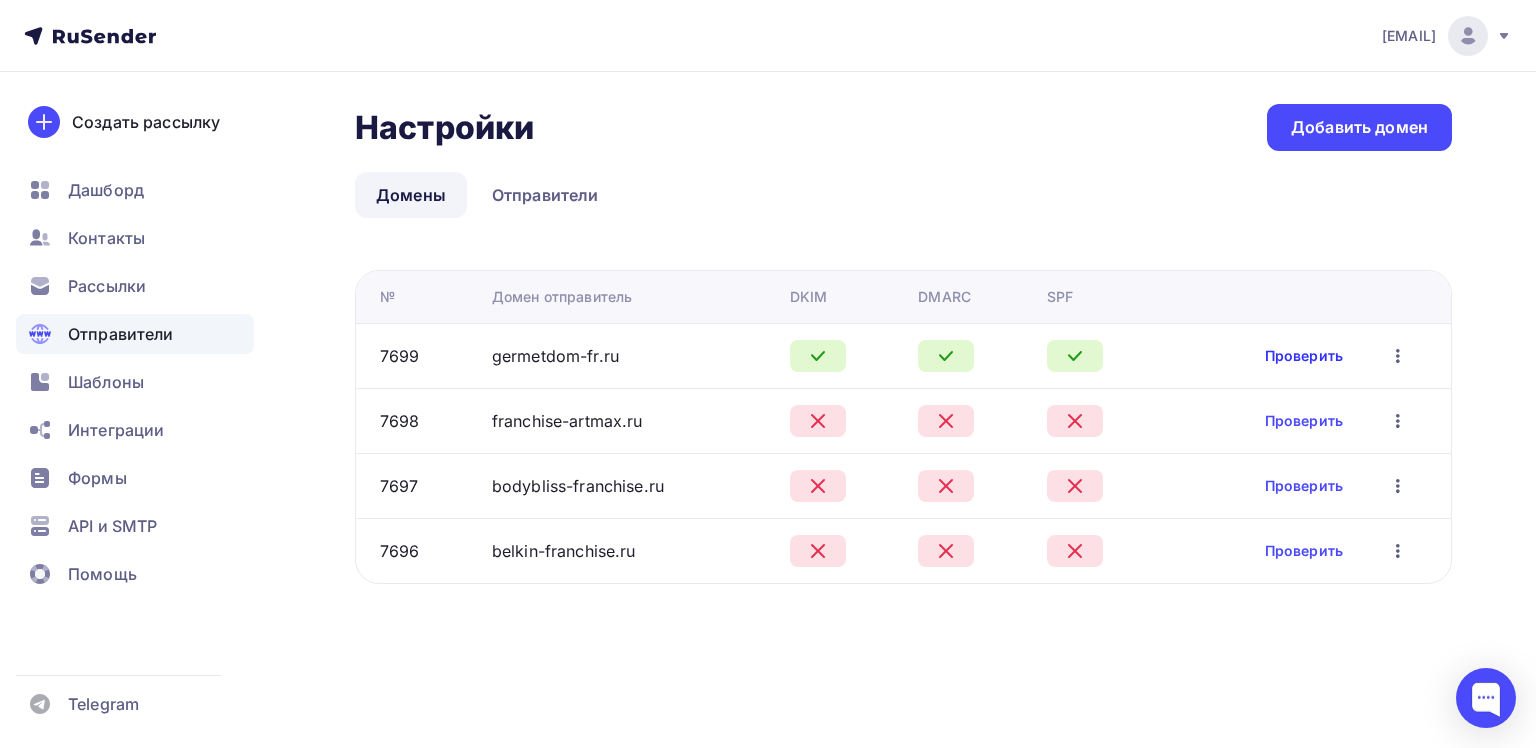 click on "Проверить" at bounding box center [1304, 356] 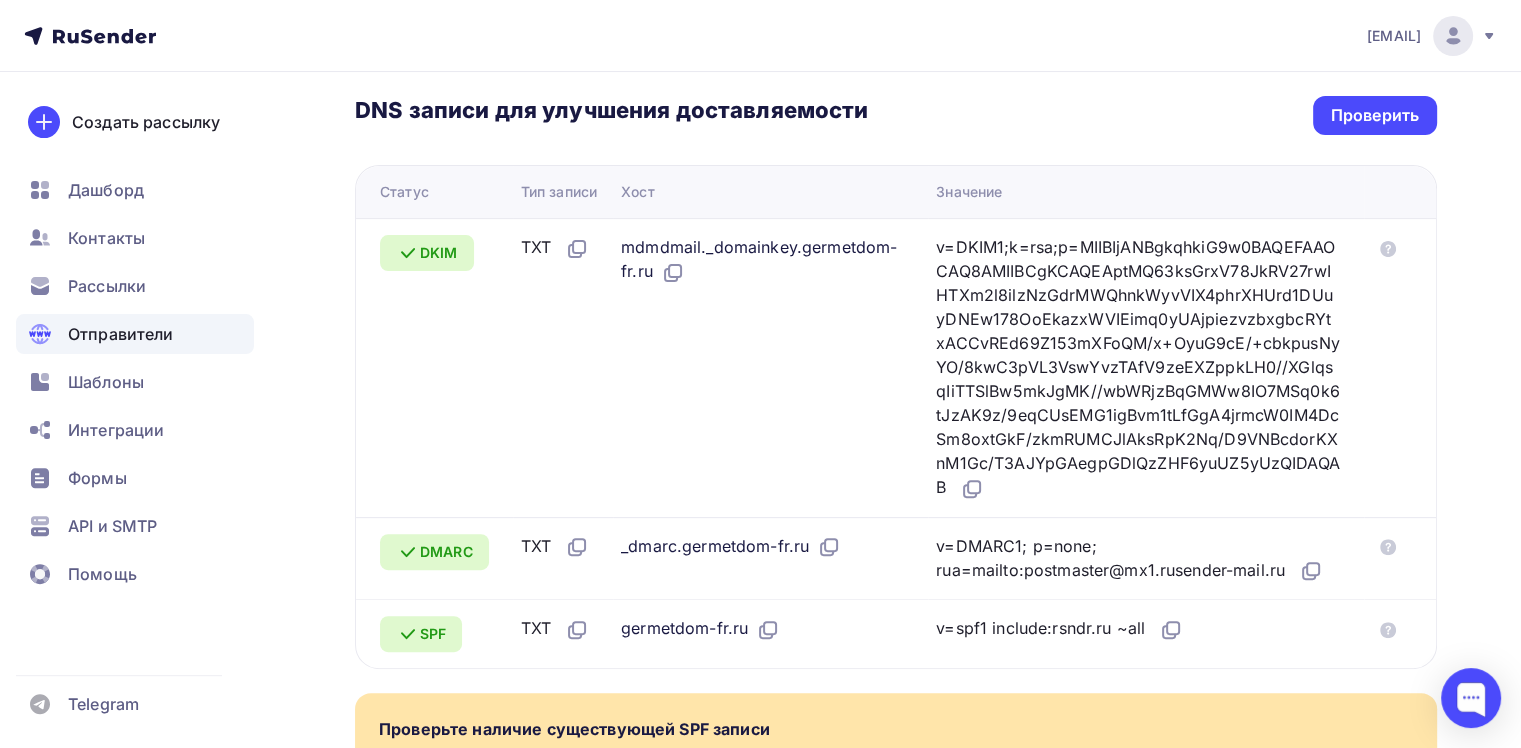 scroll, scrollTop: 494, scrollLeft: 0, axis: vertical 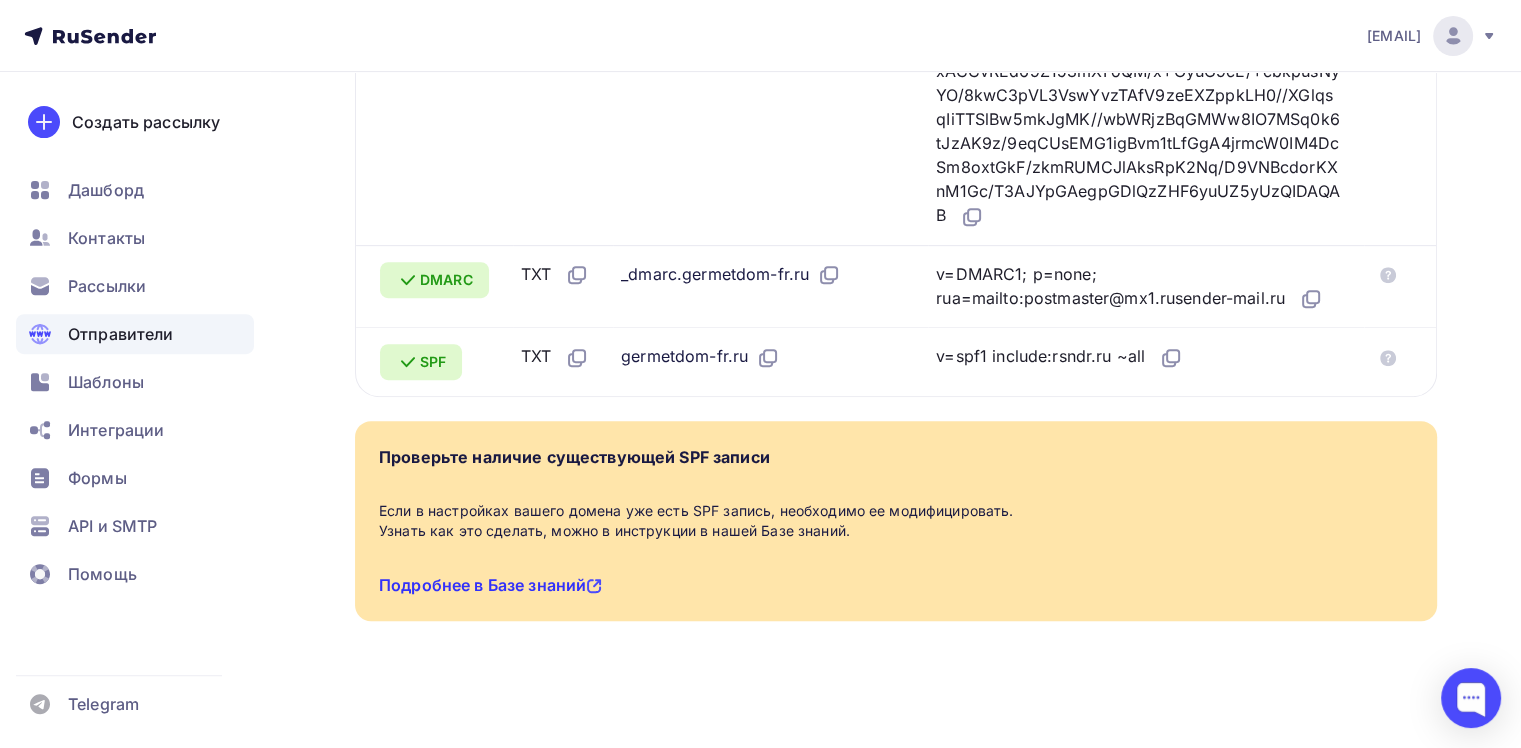 click on "Подробнее в Базе знаний" at bounding box center [490, 585] 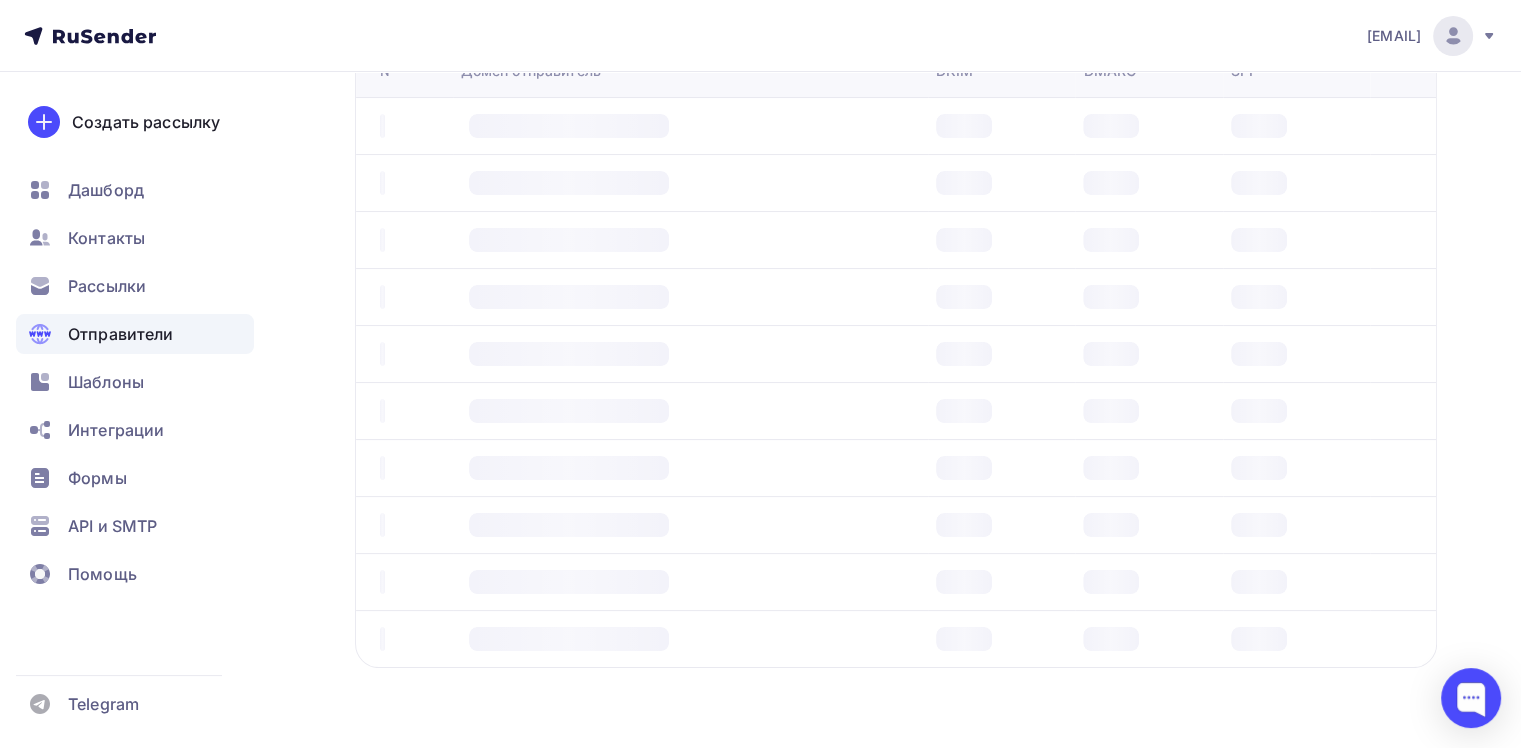 scroll, scrollTop: 0, scrollLeft: 0, axis: both 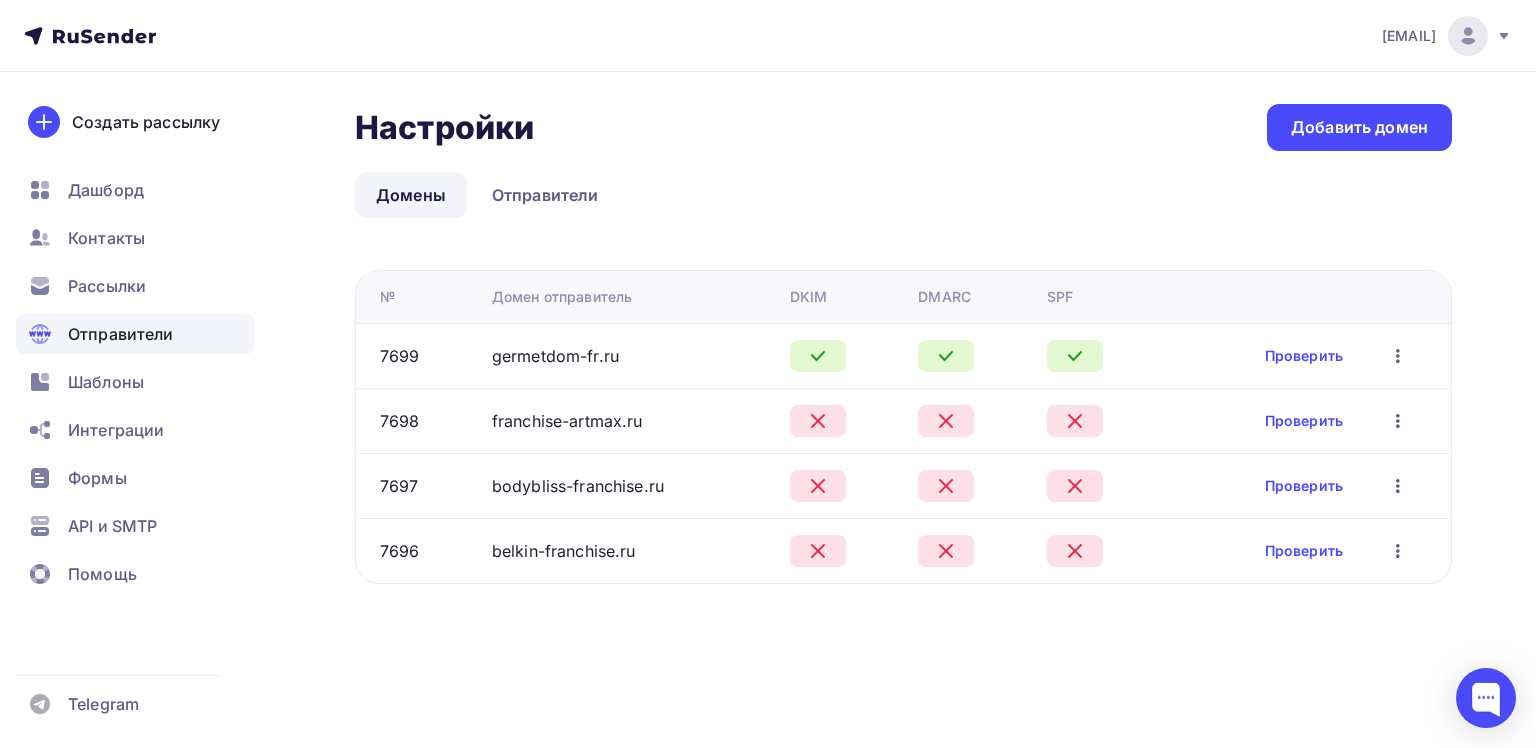 click 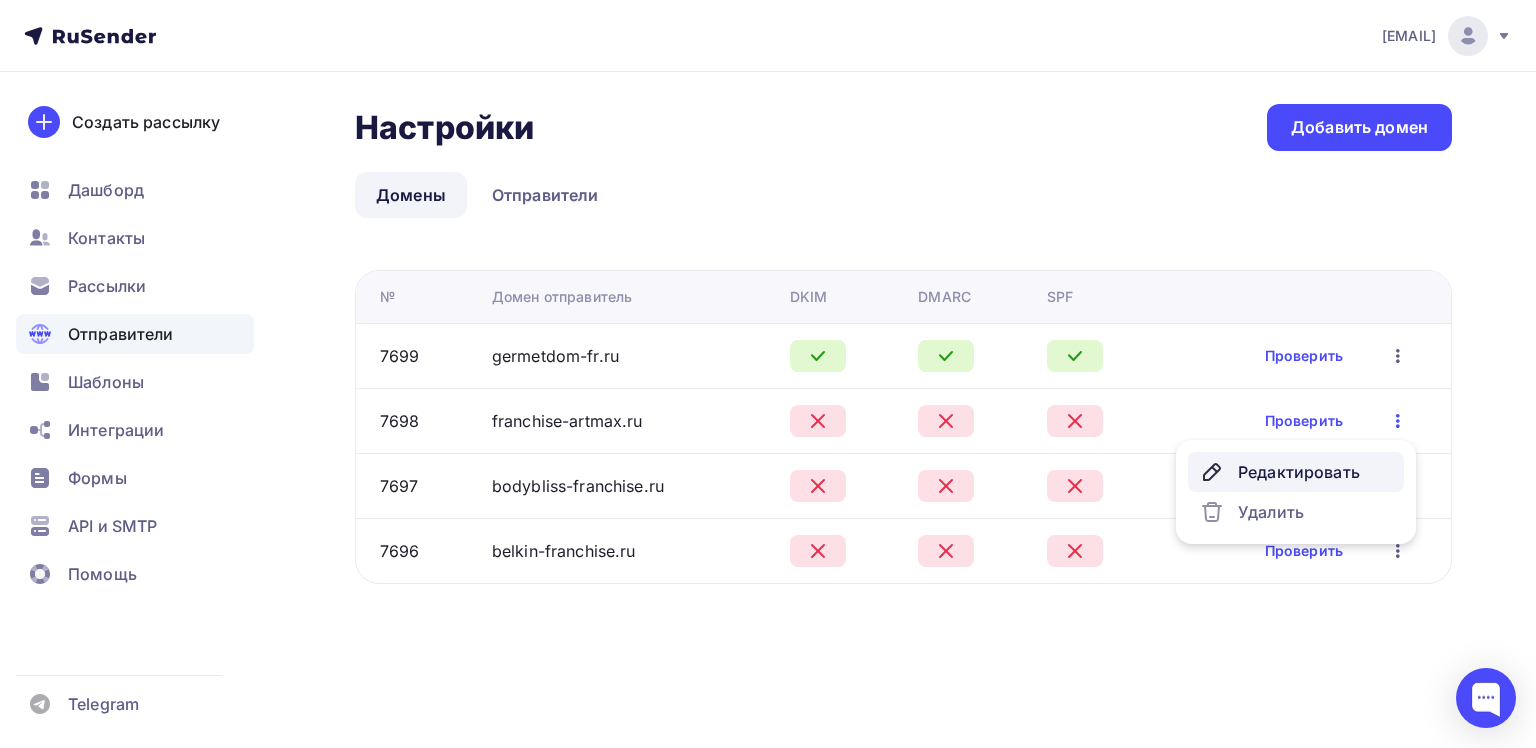 click on "Редактировать" at bounding box center [1296, 472] 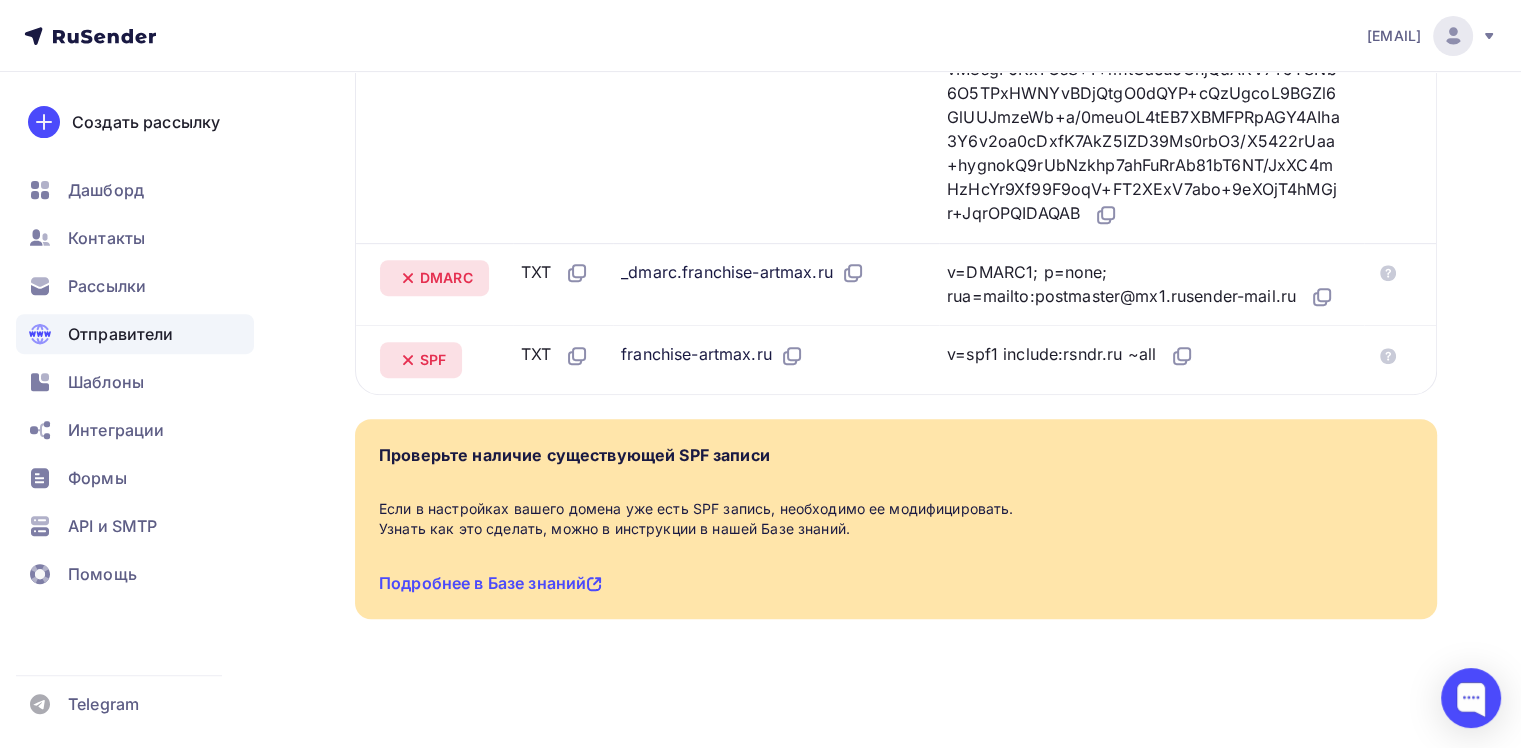 scroll, scrollTop: 624, scrollLeft: 0, axis: vertical 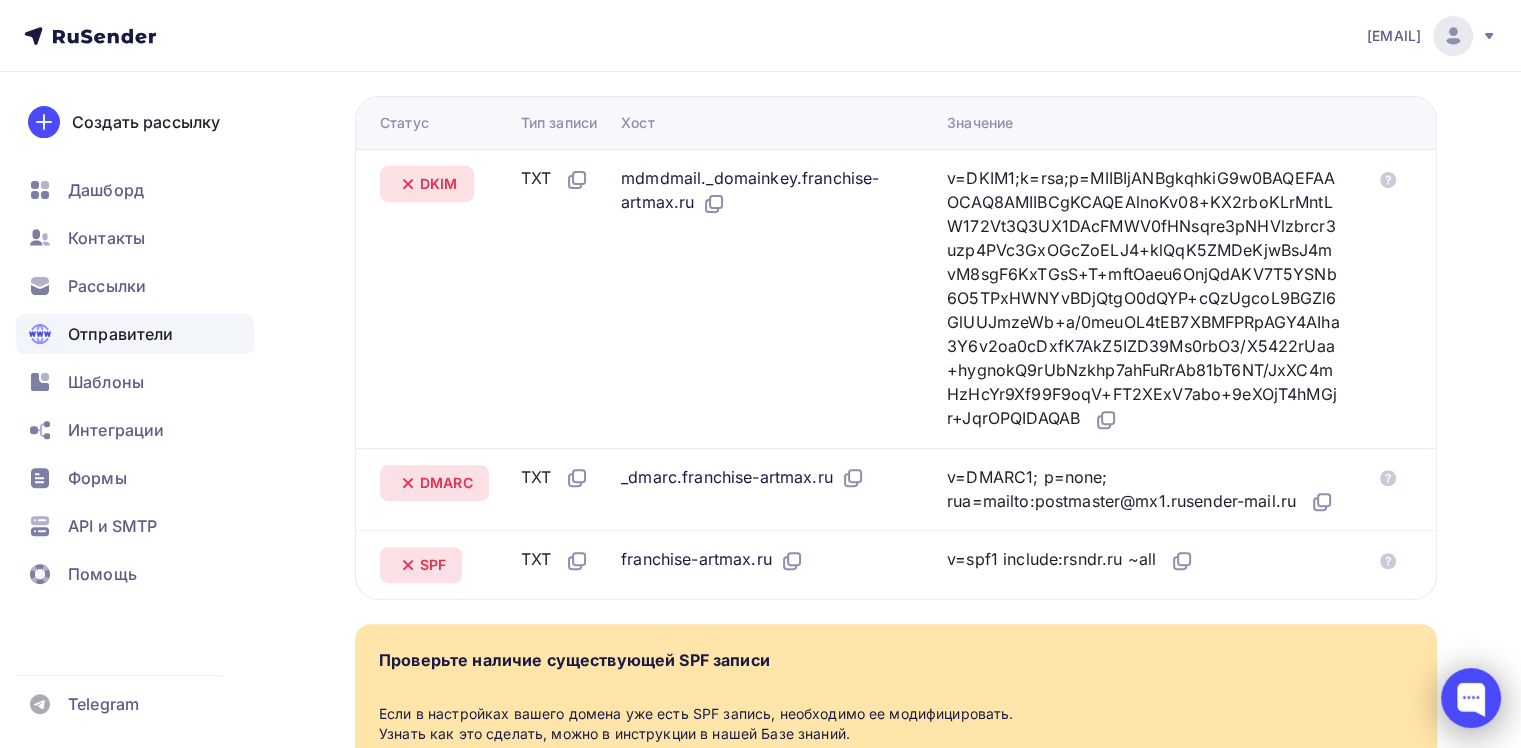 click at bounding box center [1471, 698] 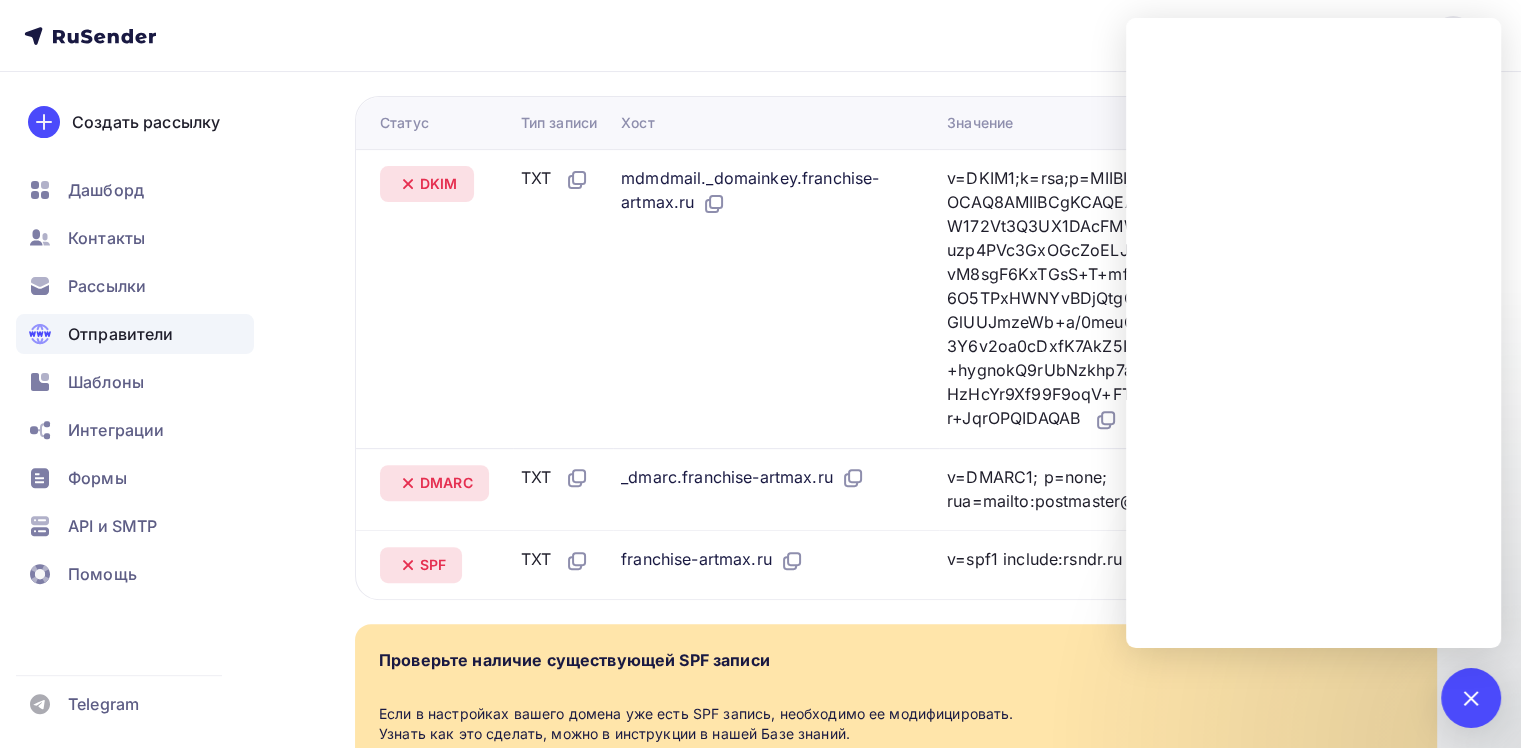 click on "mdmdmail._domainkey.franchise-artmax.ru" at bounding box center [776, 298] 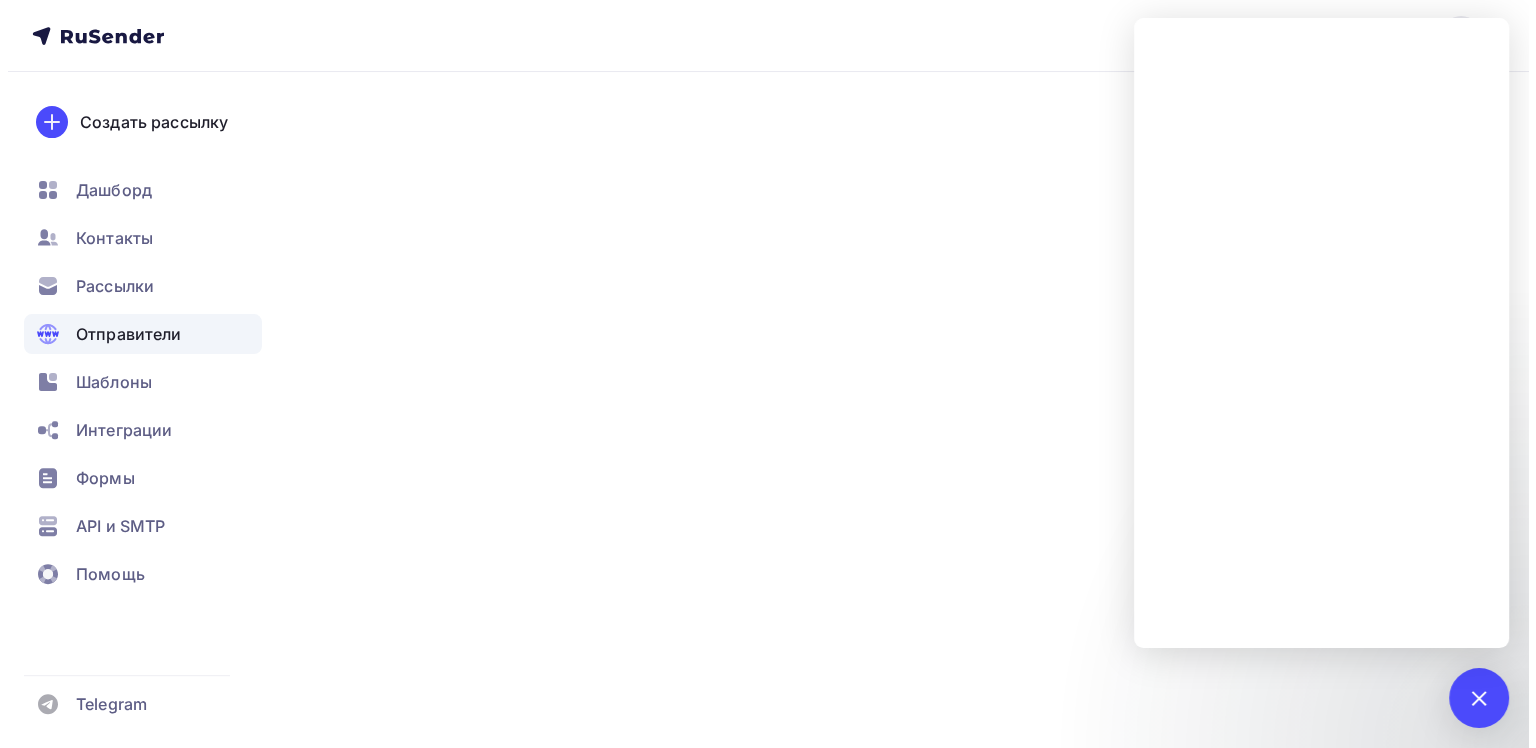 scroll, scrollTop: 0, scrollLeft: 0, axis: both 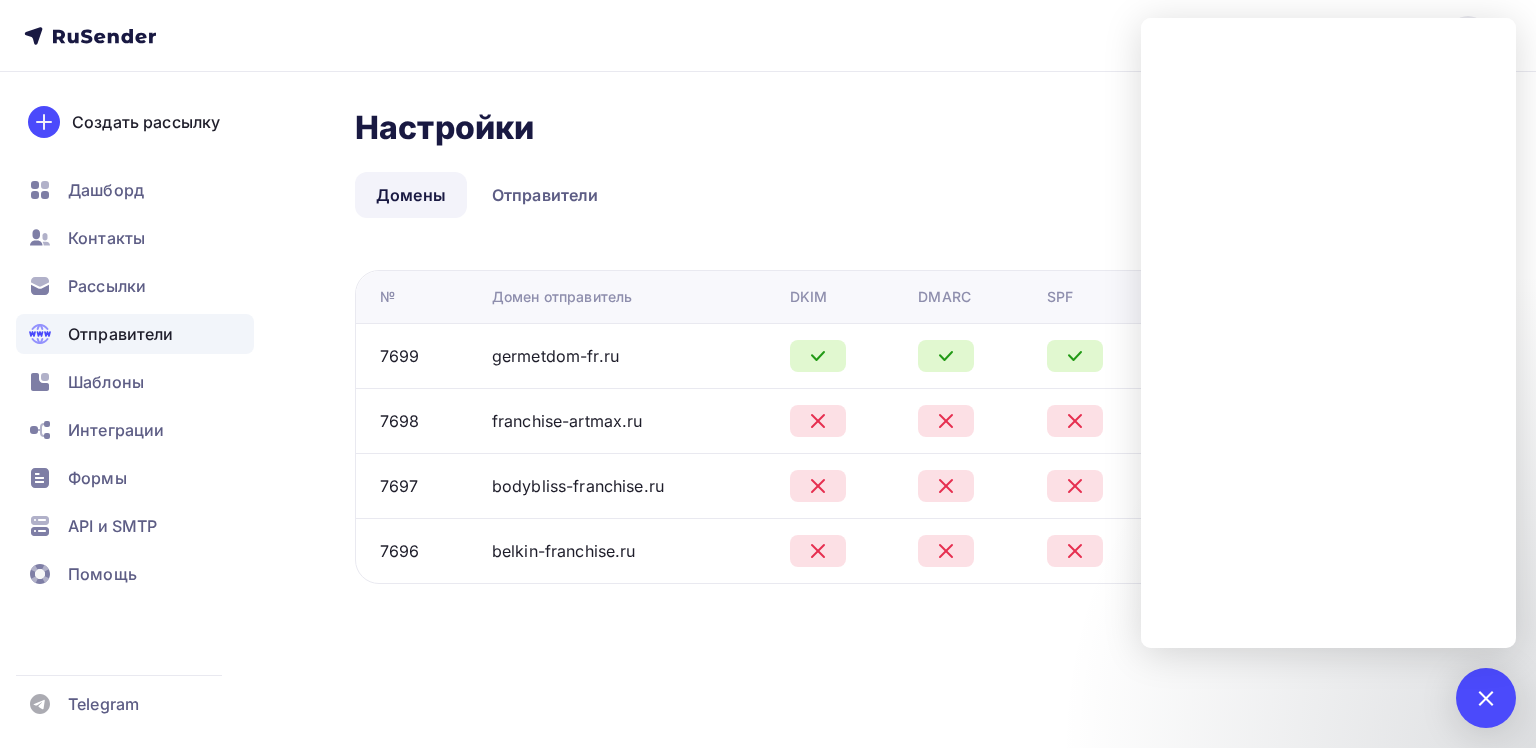 drag, startPoint x: 635, startPoint y: 354, endPoint x: 480, endPoint y: 367, distance: 155.5442 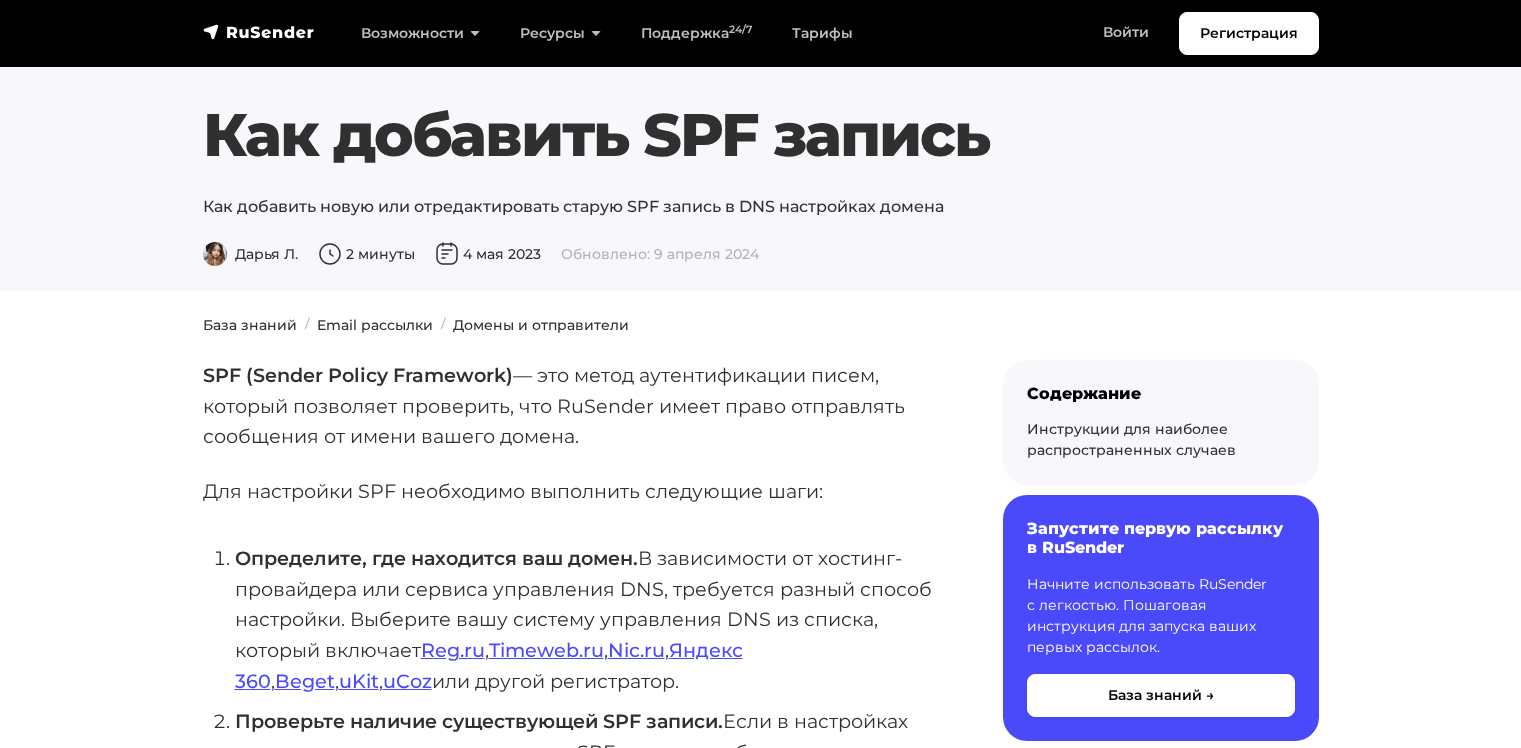 scroll, scrollTop: 0, scrollLeft: 0, axis: both 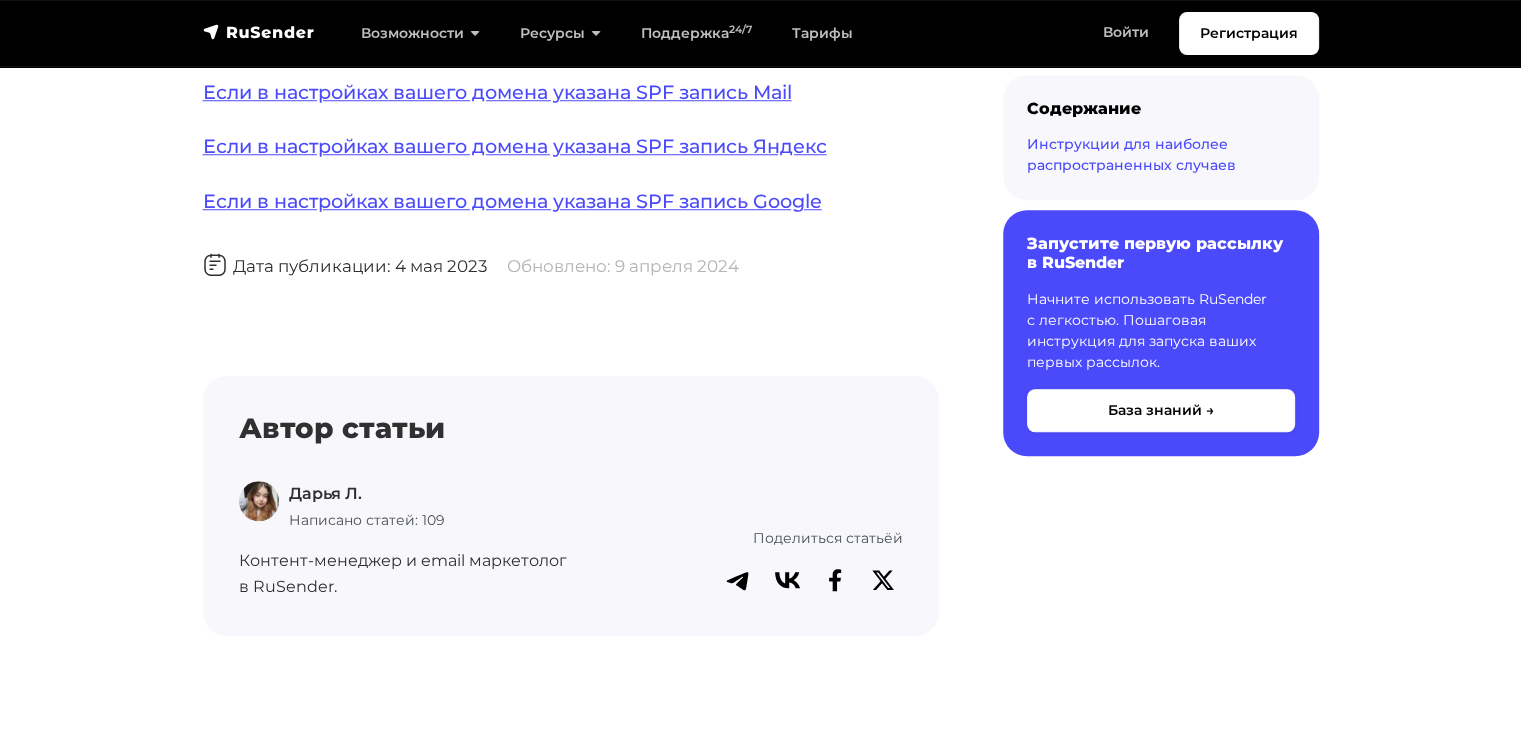 click on "Регистрация
Возможности
Конструктор писем
Формы подписки
A/B–тестирование
API и SMTP новое
Email валидатор
Аналитика
Импорт получателей
Dashamail, Unisender, SendPulse, Mailchimp, Sendsay, GetResponse
Сравнение email-сервиса" at bounding box center (760, -333) 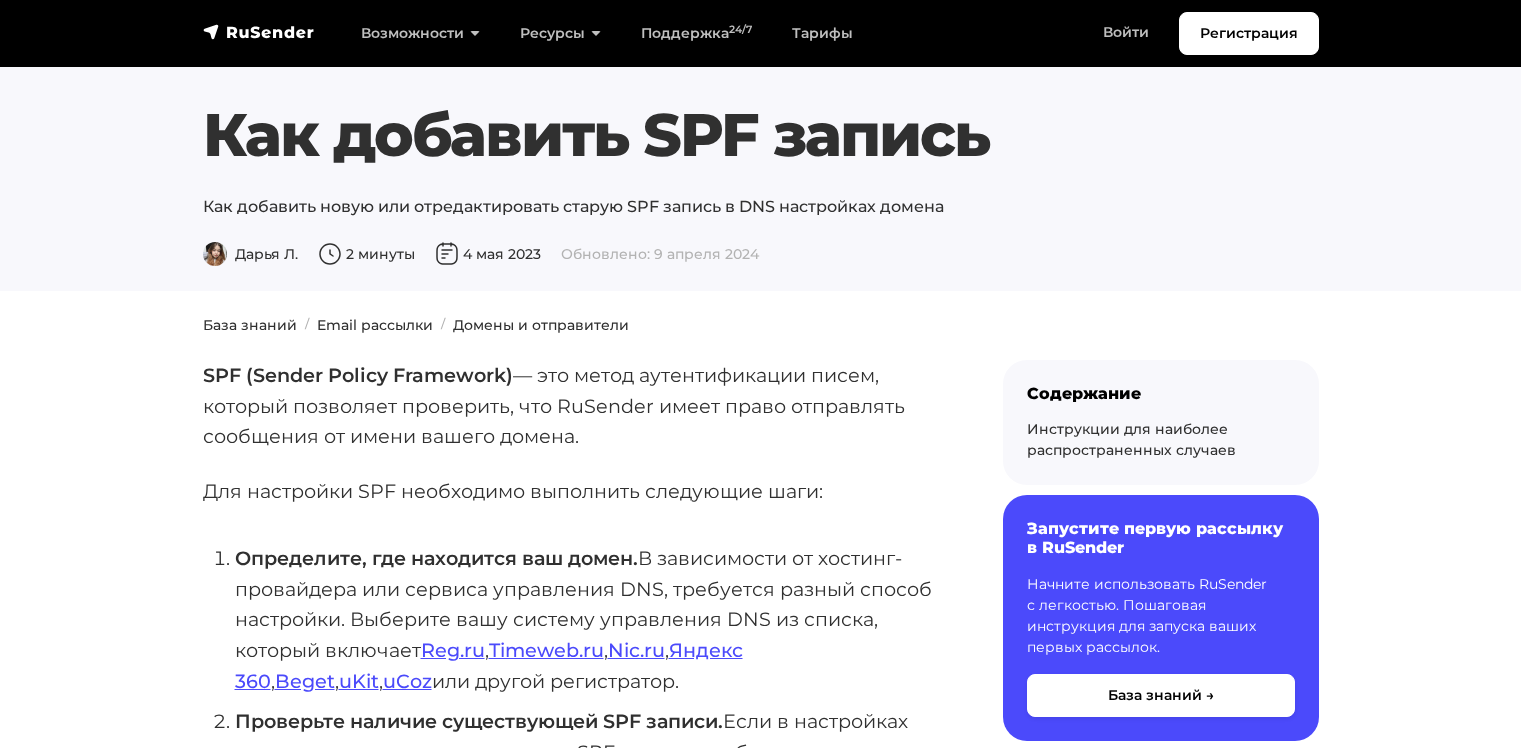 scroll, scrollTop: 0, scrollLeft: 0, axis: both 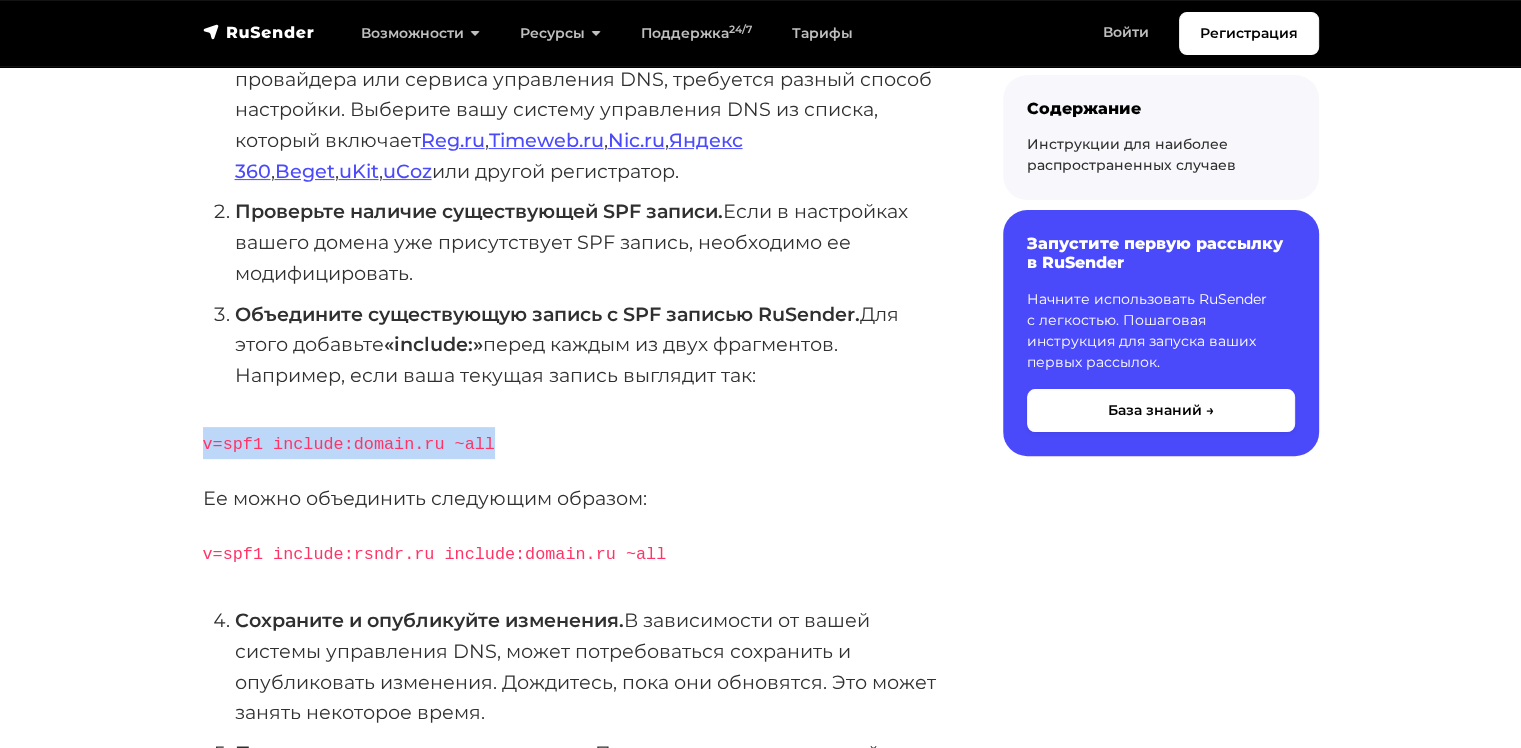 drag, startPoint x: 167, startPoint y: 447, endPoint x: 516, endPoint y: 429, distance: 349.46387 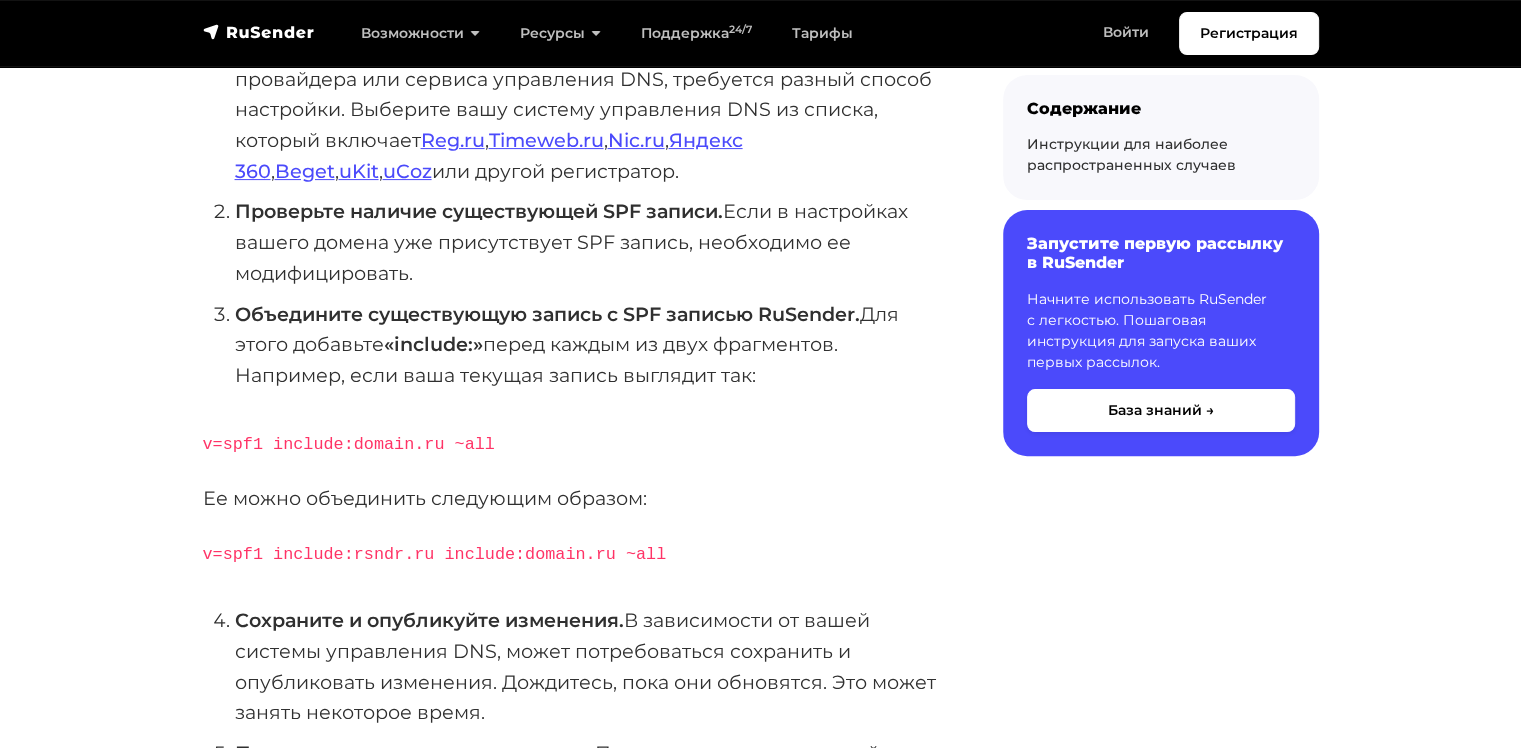 click on "v=spf1 include:rsndr.ru include:domain.ru ~all" at bounding box center [571, 553] 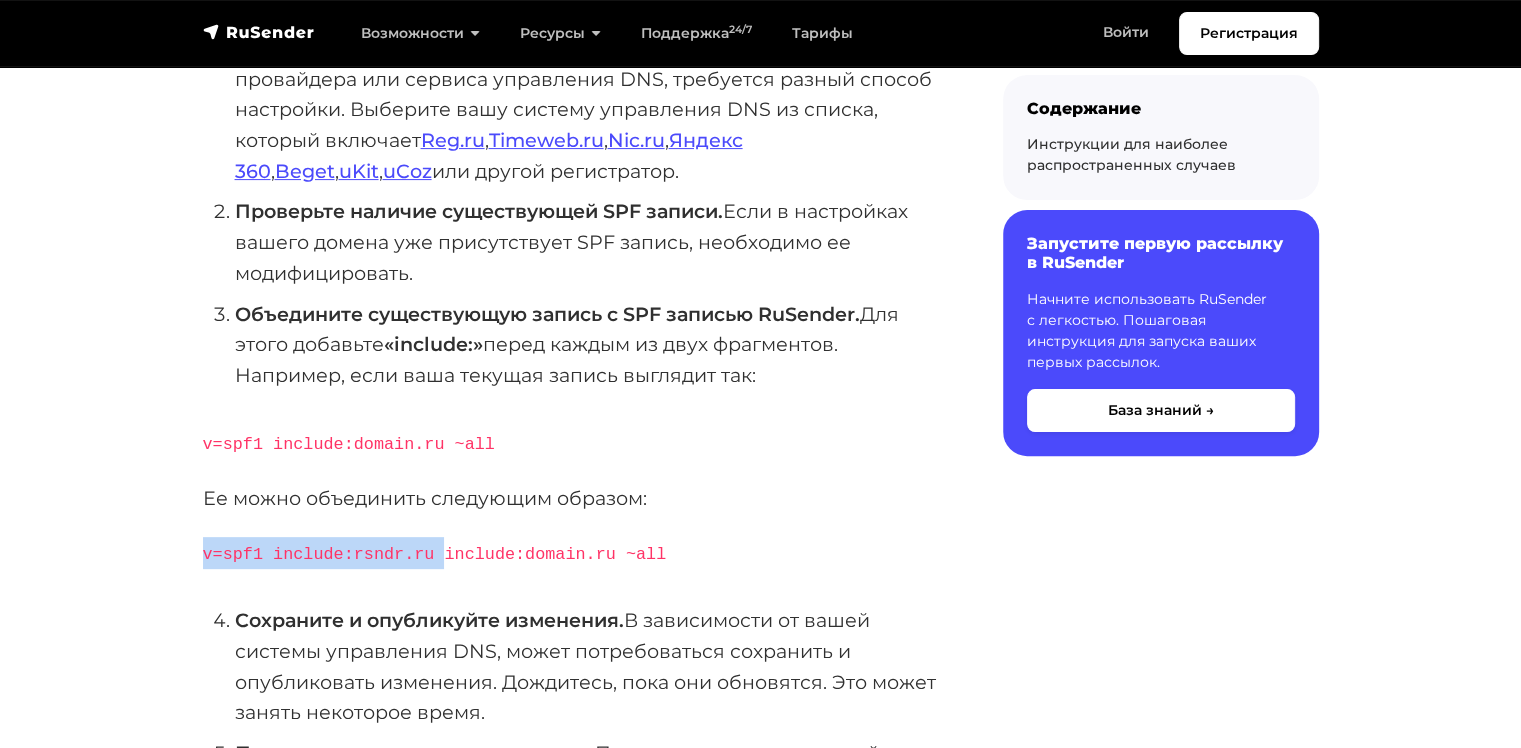 drag, startPoint x: 420, startPoint y: 549, endPoint x: 122, endPoint y: 561, distance: 298.24152 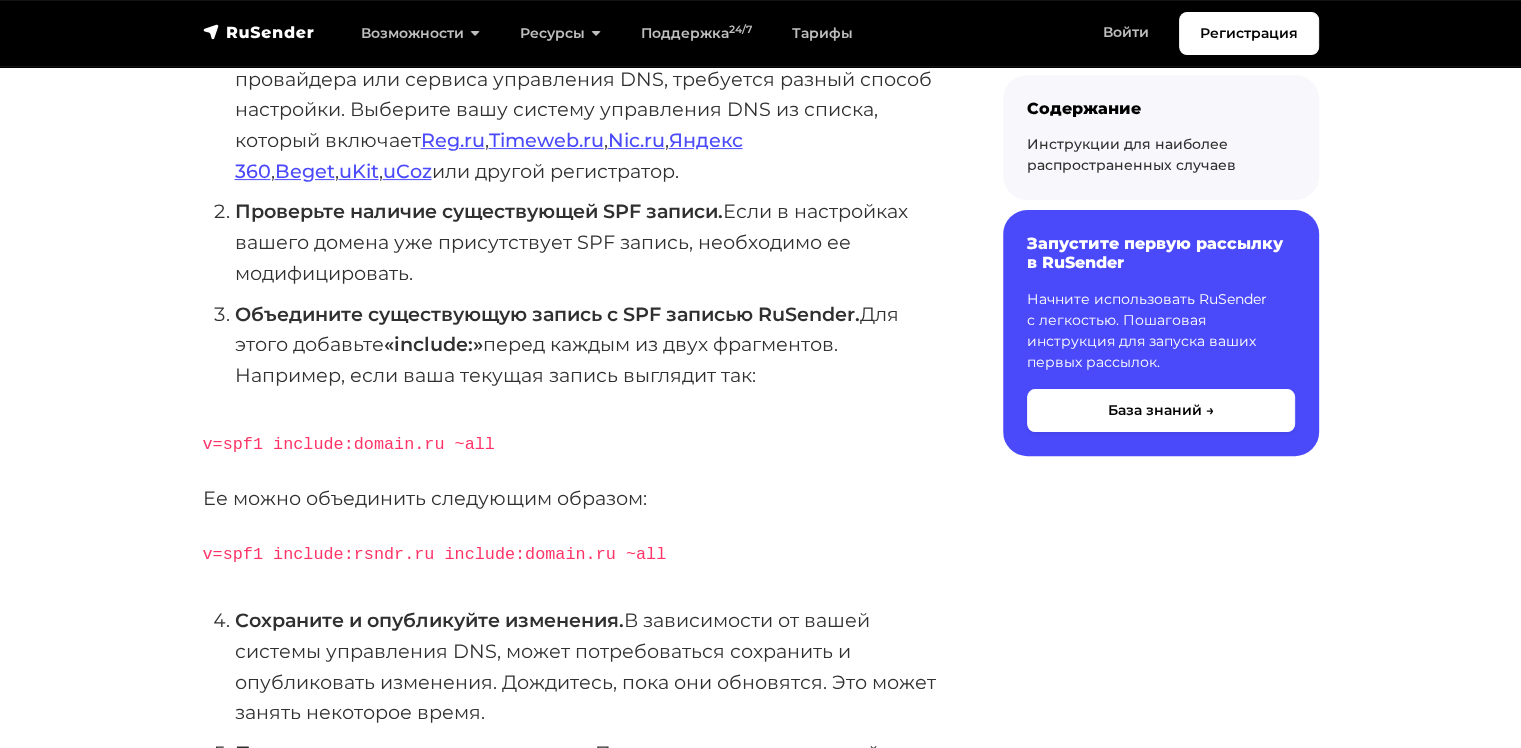 click on "v=spf1 include:rsndr.ru include:domain.ru ~all" at bounding box center [435, 554] 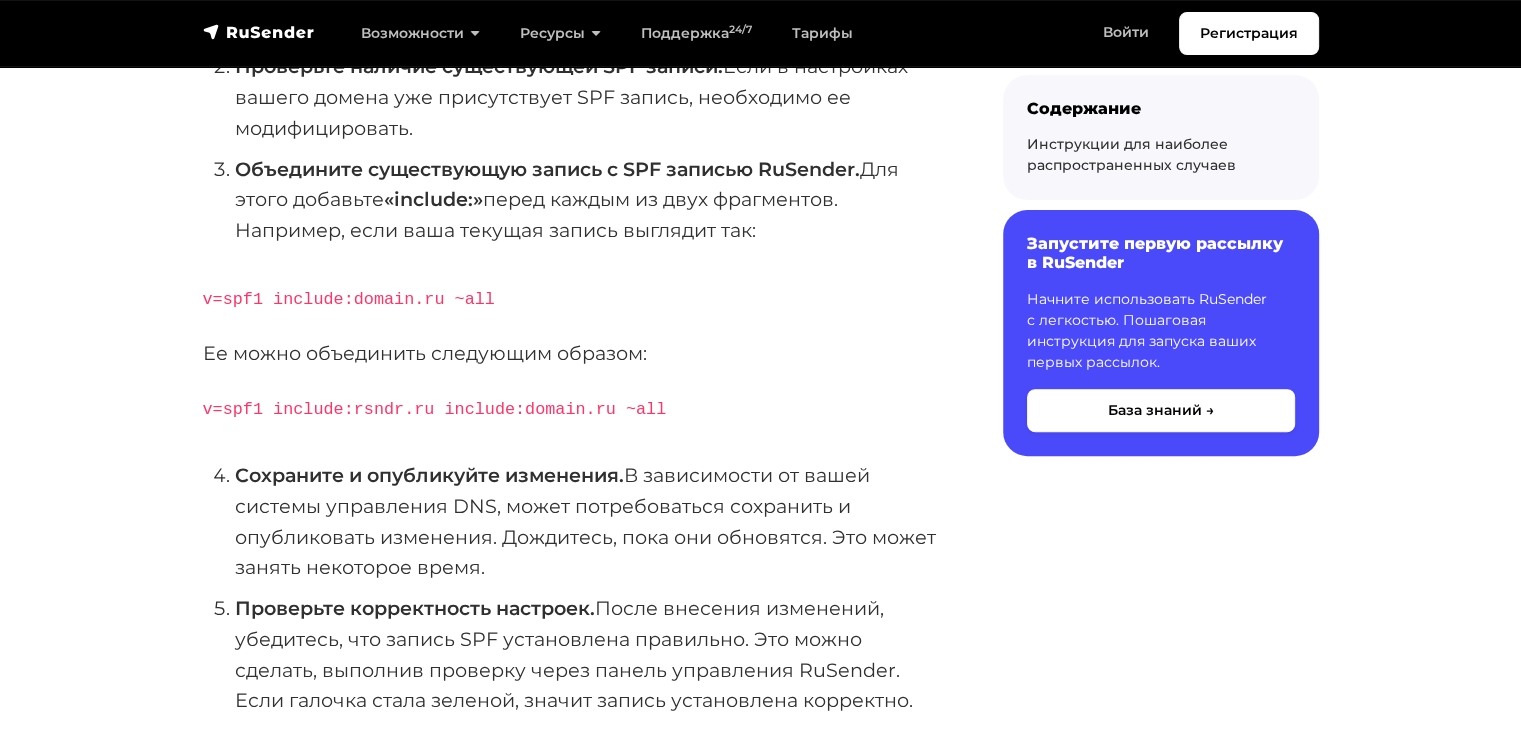 scroll, scrollTop: 736, scrollLeft: 0, axis: vertical 